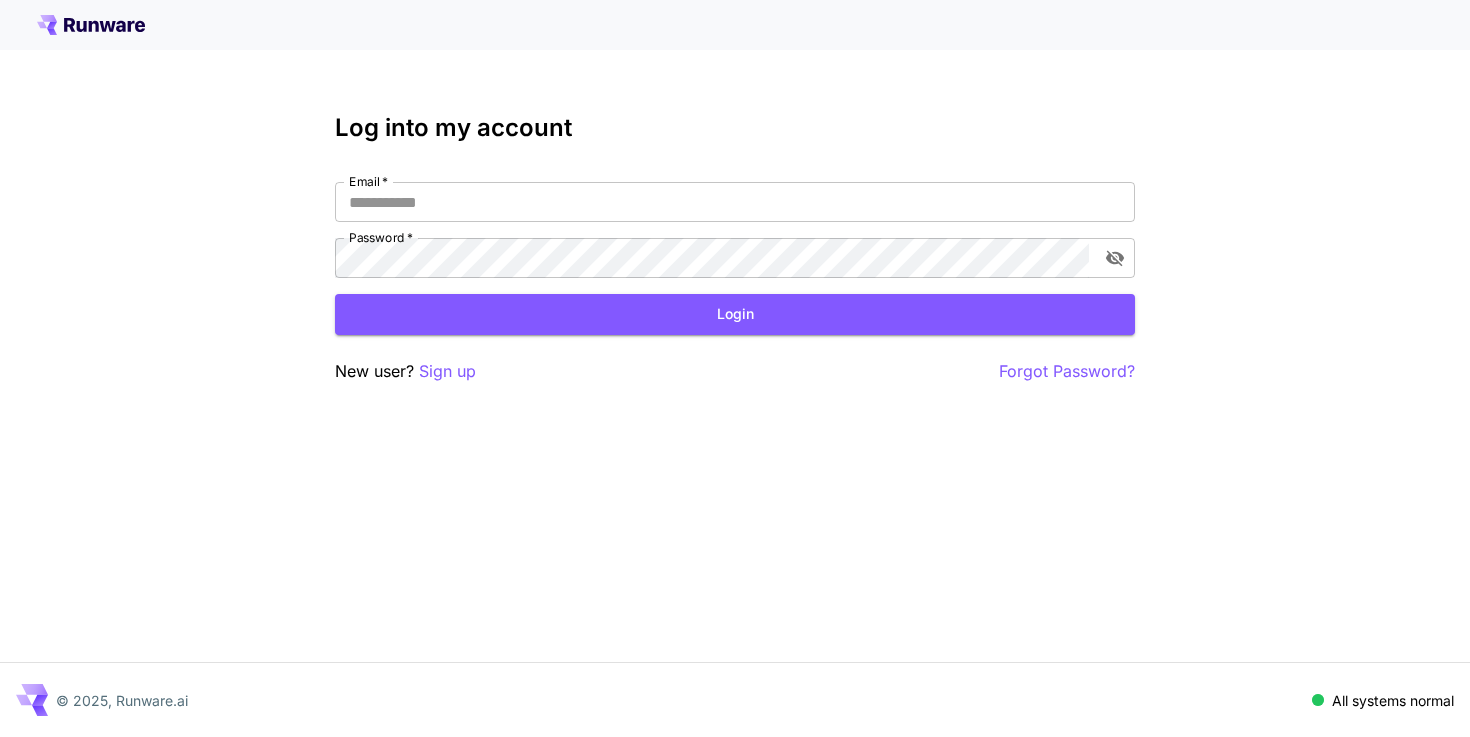 scroll, scrollTop: 0, scrollLeft: 0, axis: both 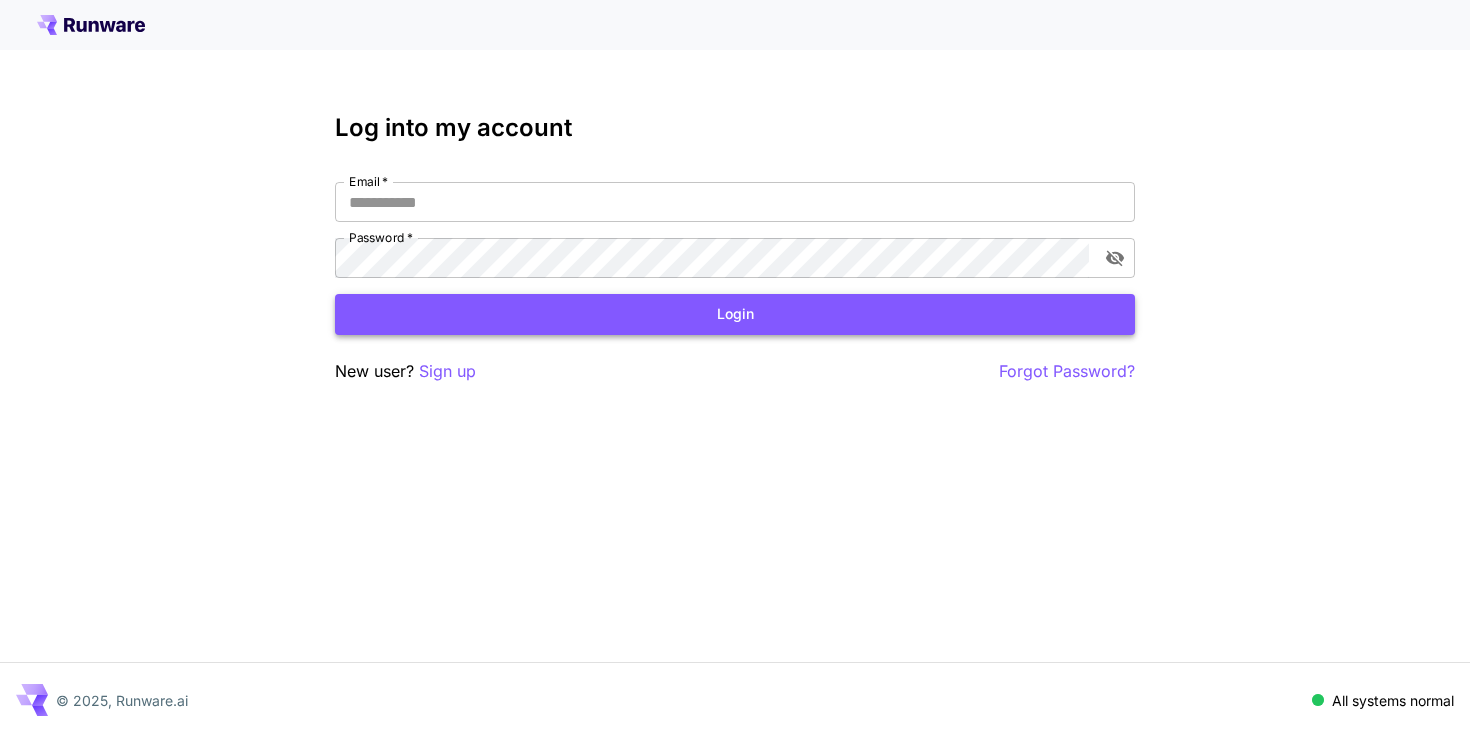 type on "**********" 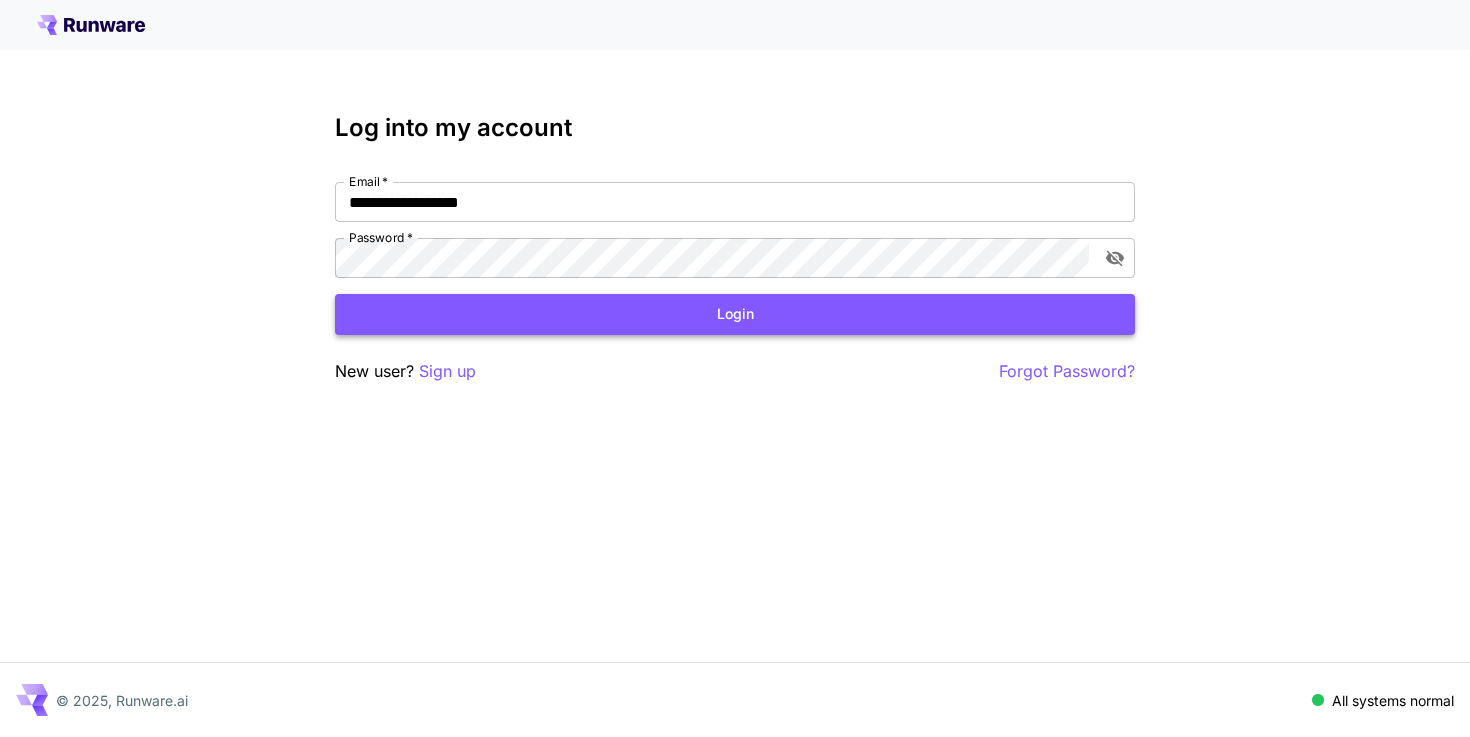 click on "Login" at bounding box center [735, 314] 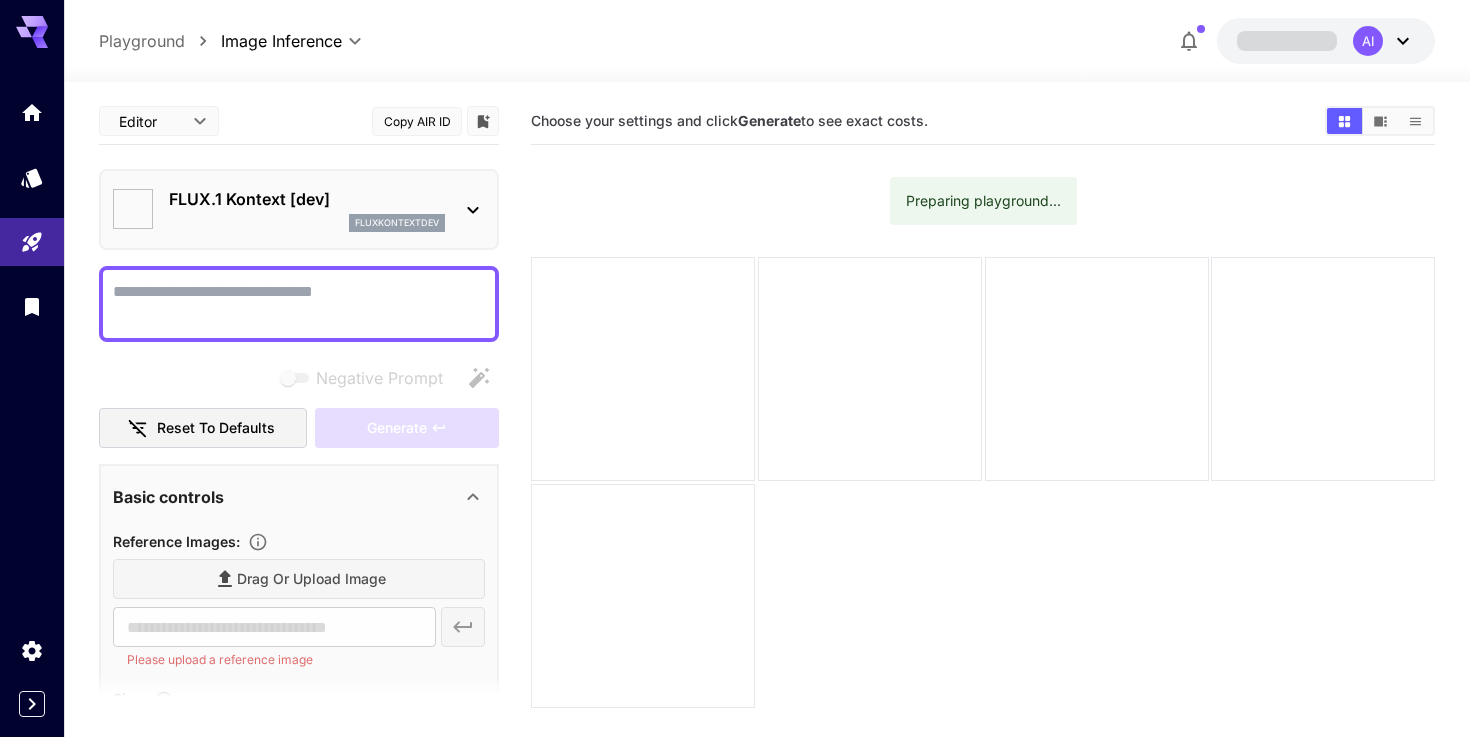 type on "*******" 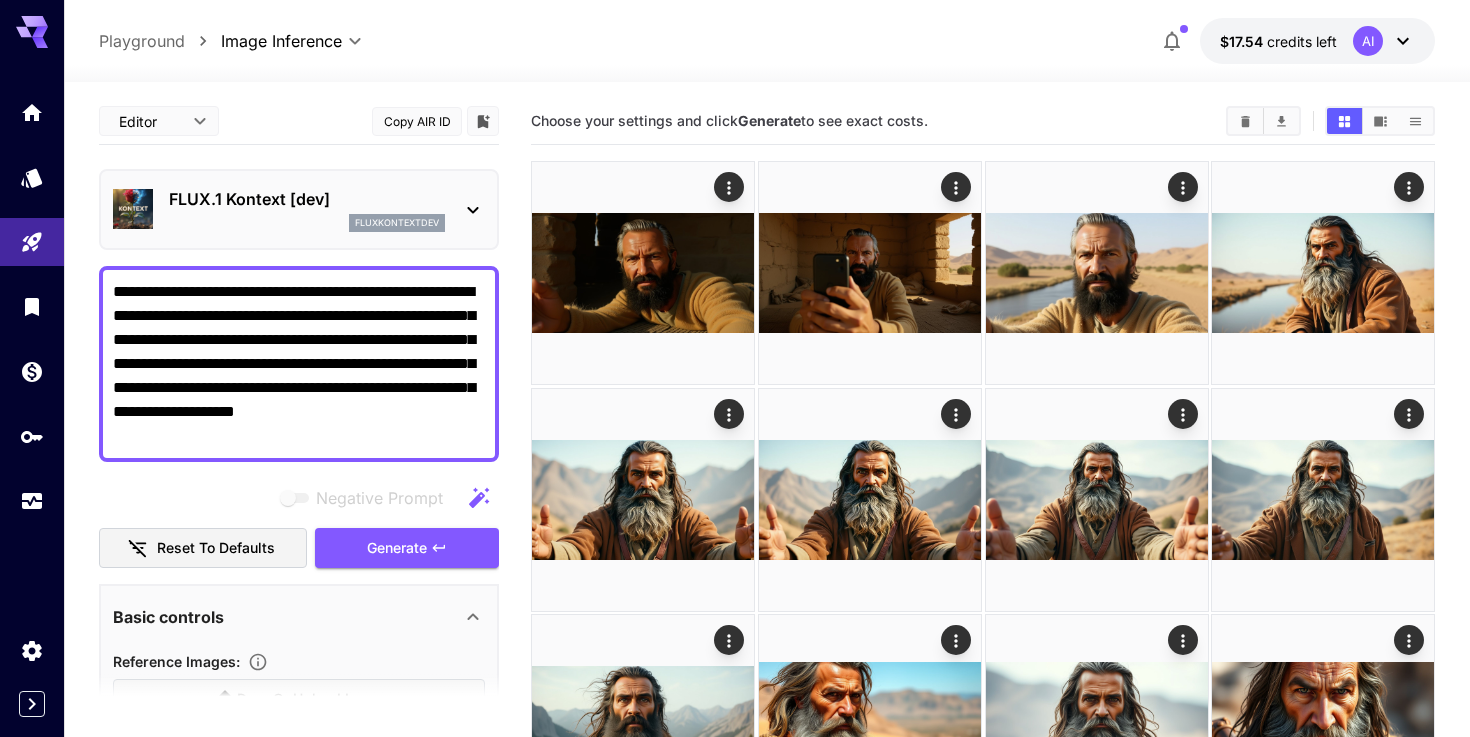 type on "**********" 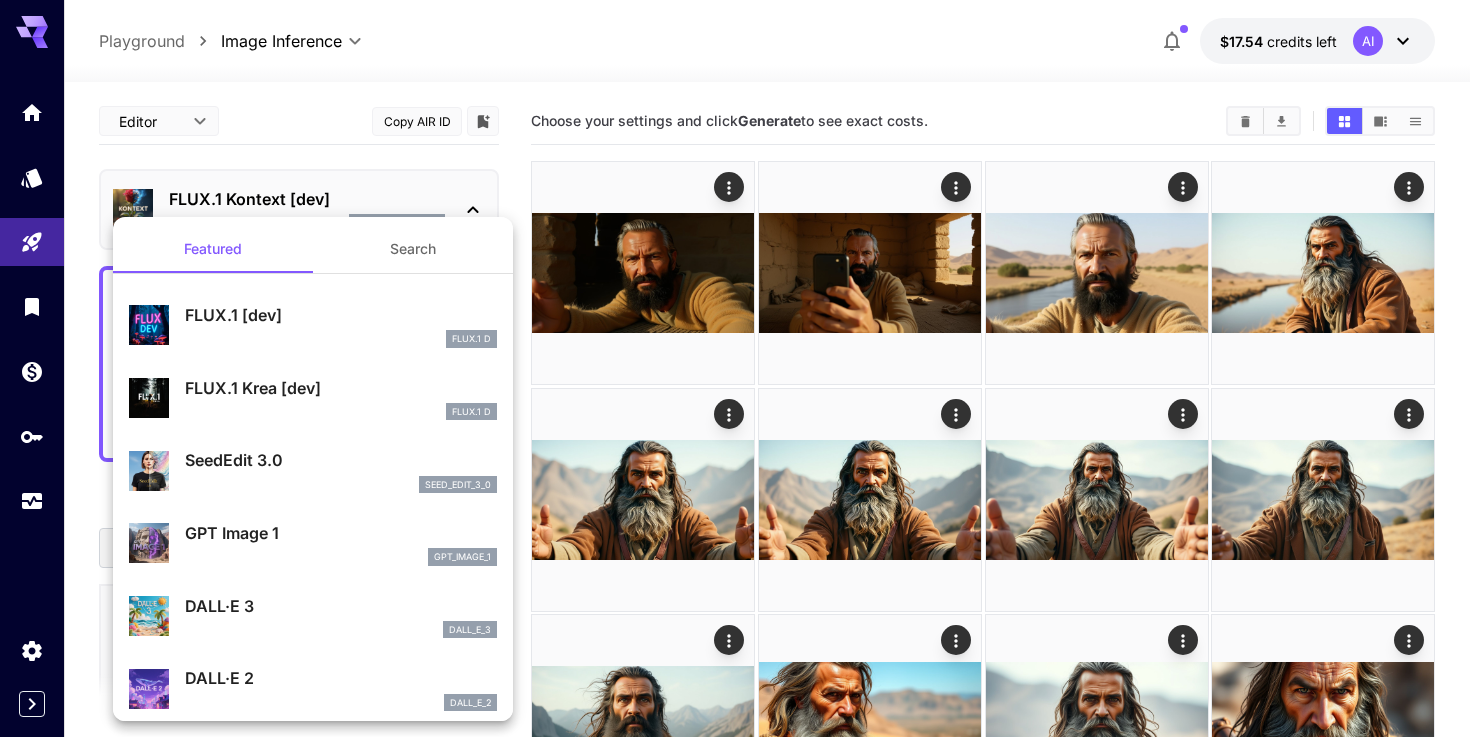 click on "FLUX.1 Krea [dev]" at bounding box center (341, 388) 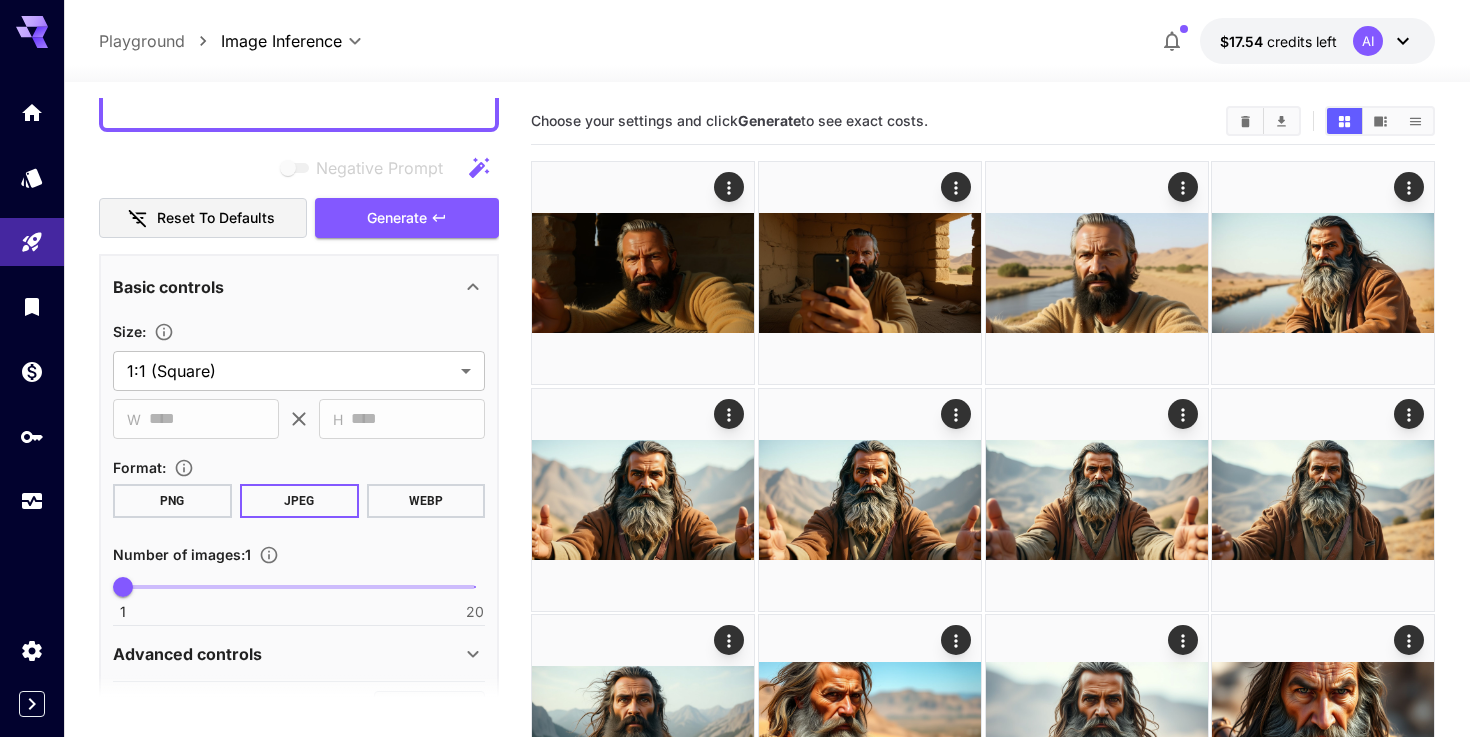 scroll, scrollTop: 321, scrollLeft: 0, axis: vertical 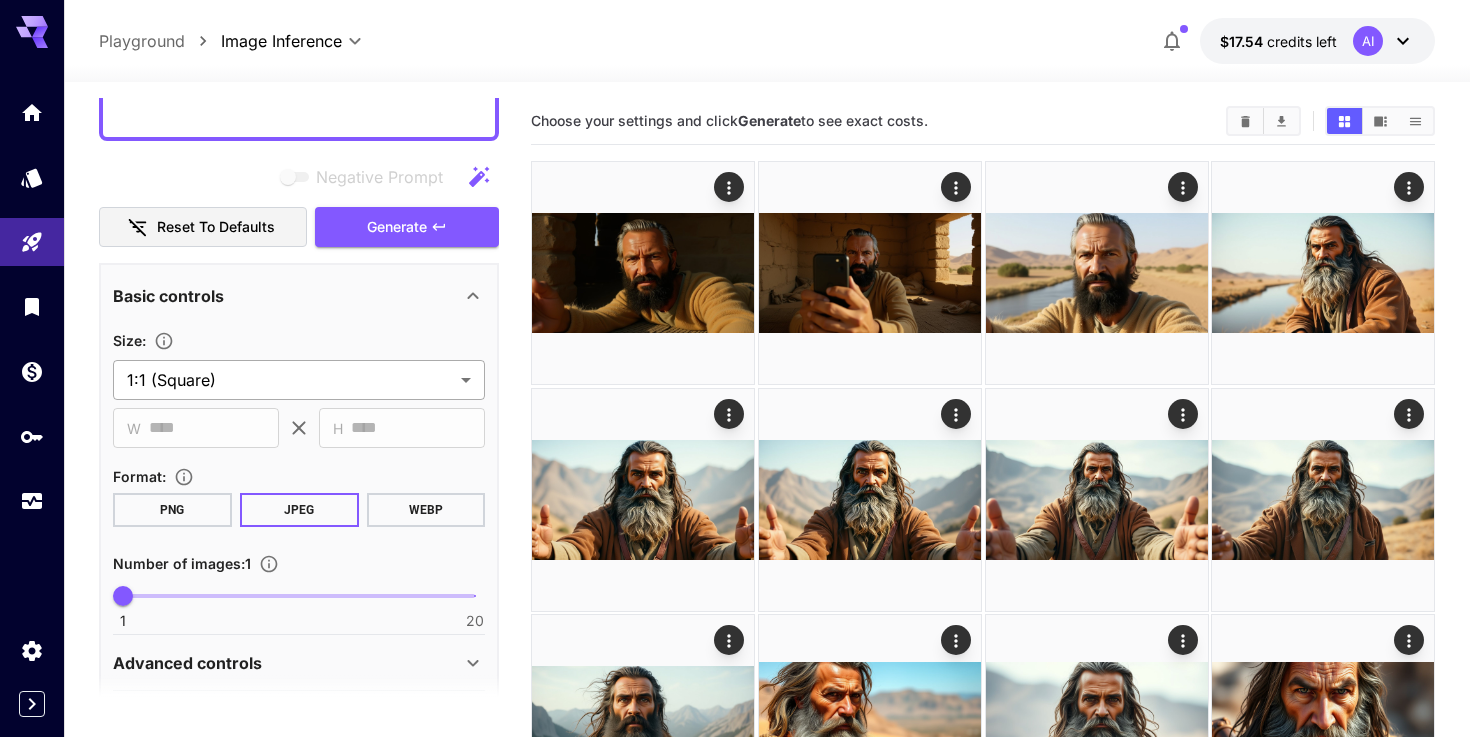 click on "**********" at bounding box center [735, 562] 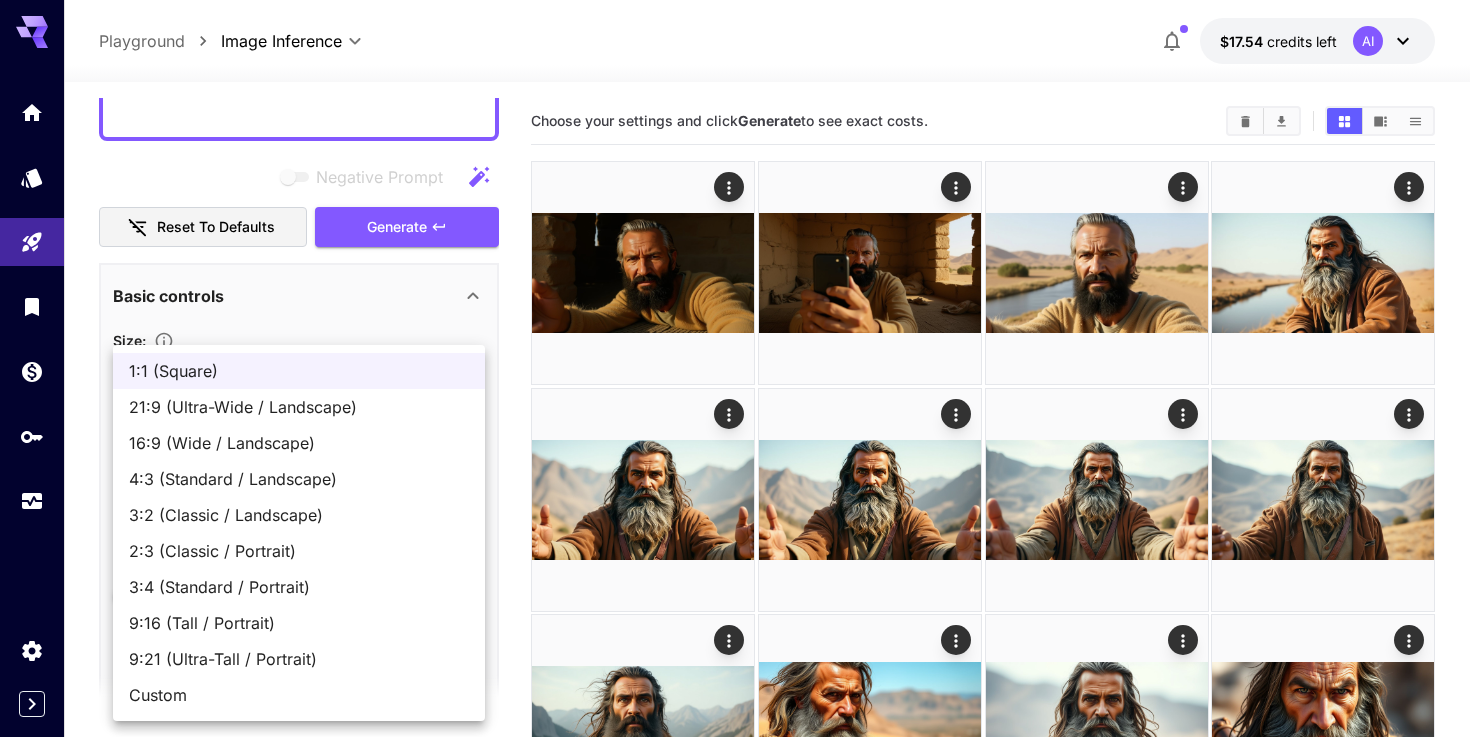 click on "16:9 (Wide / Landscape)" at bounding box center [299, 443] 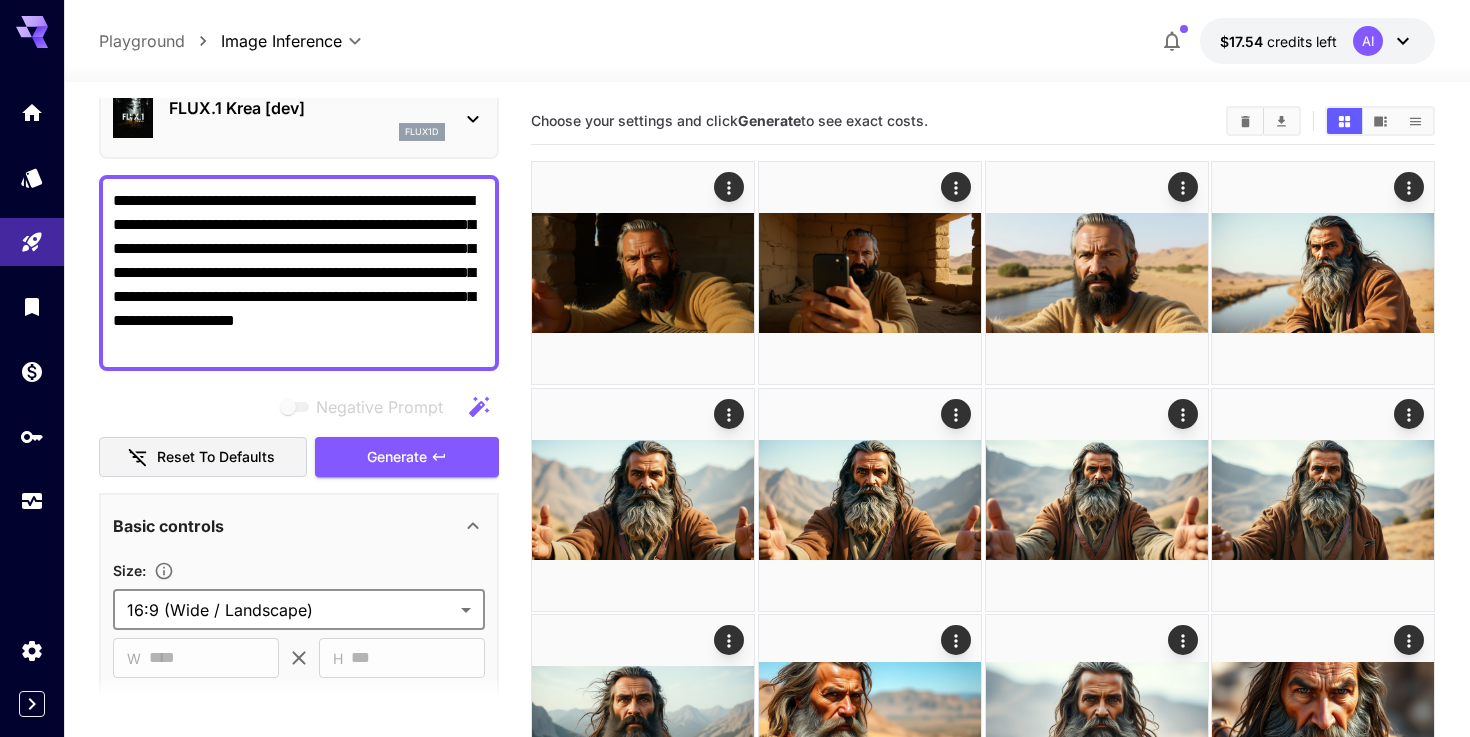 scroll, scrollTop: 0, scrollLeft: 0, axis: both 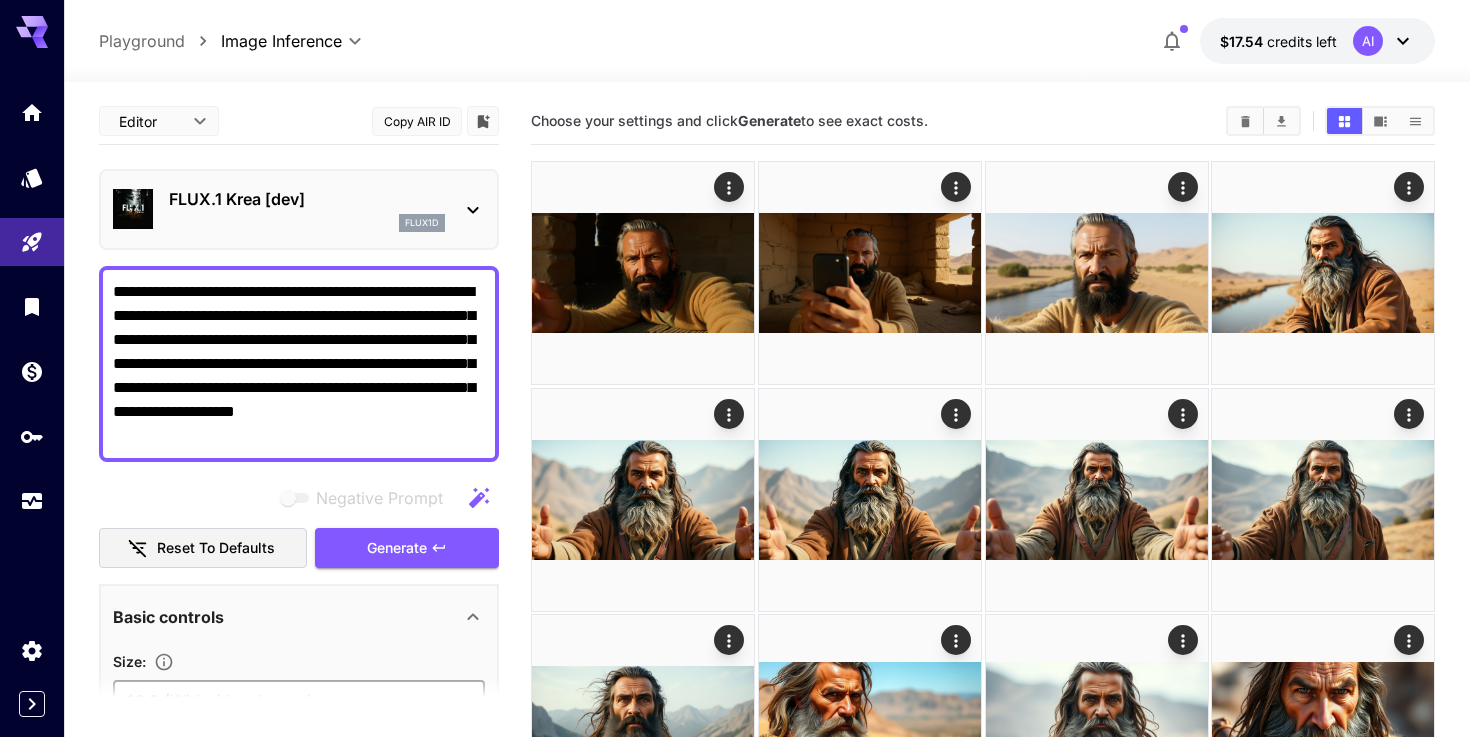 click on "**********" at bounding box center (299, 364) 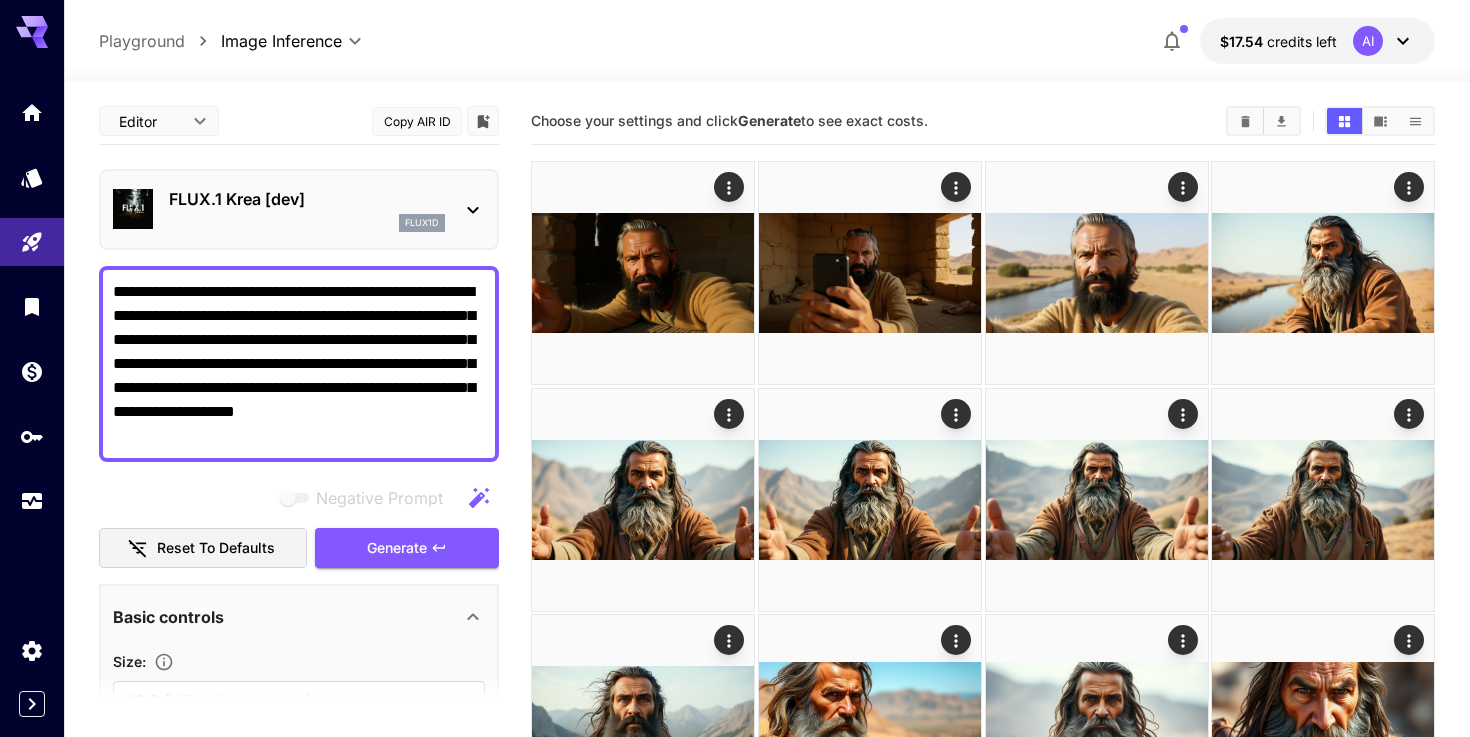 paste on "**********" 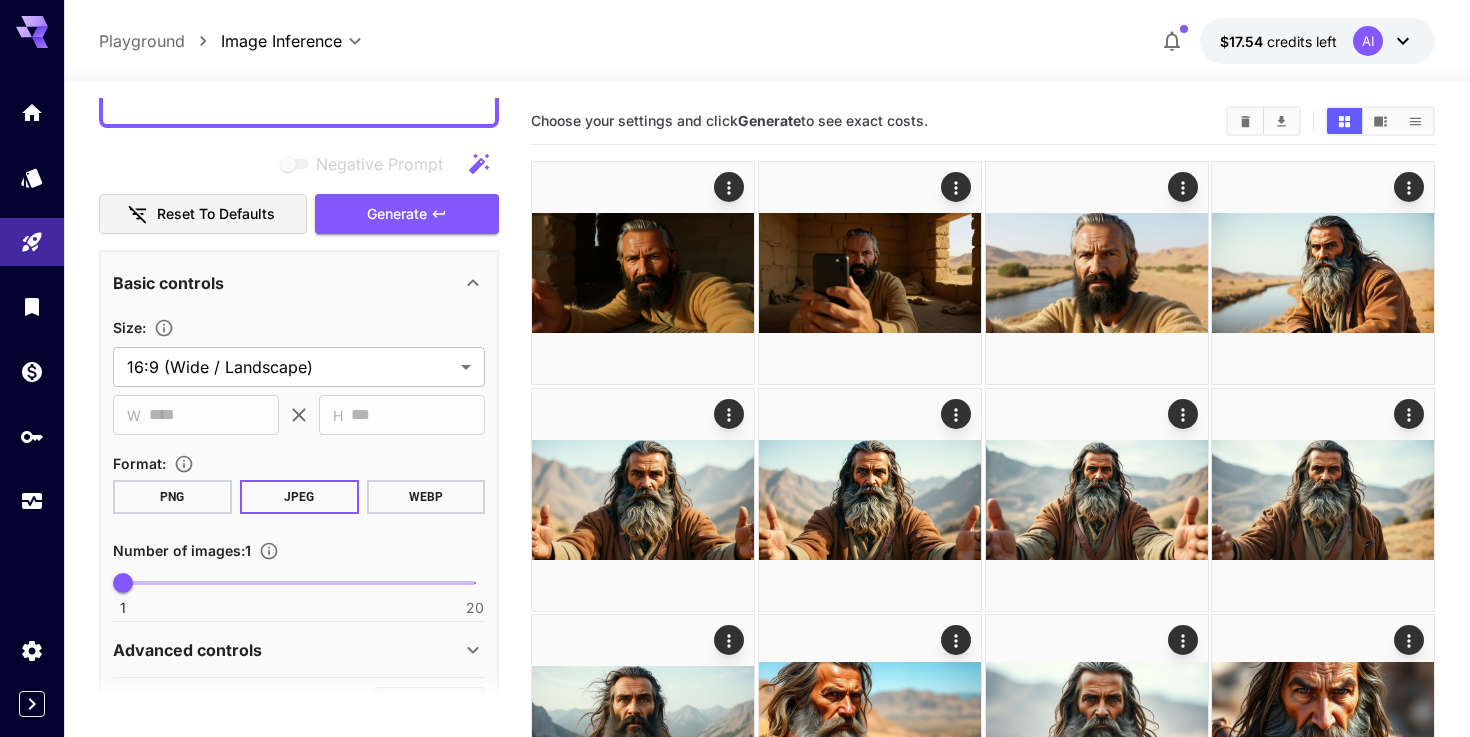 scroll, scrollTop: 355, scrollLeft: 0, axis: vertical 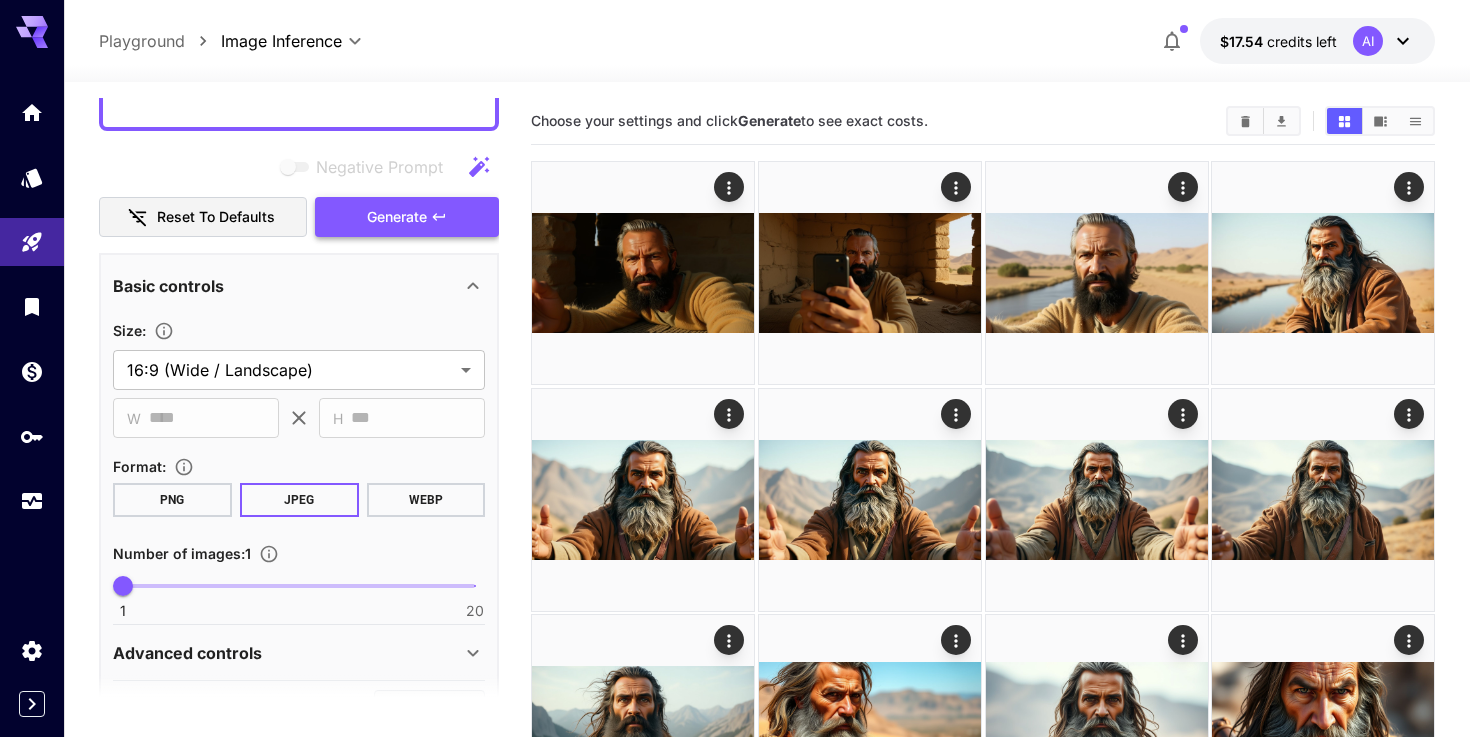 type on "**********" 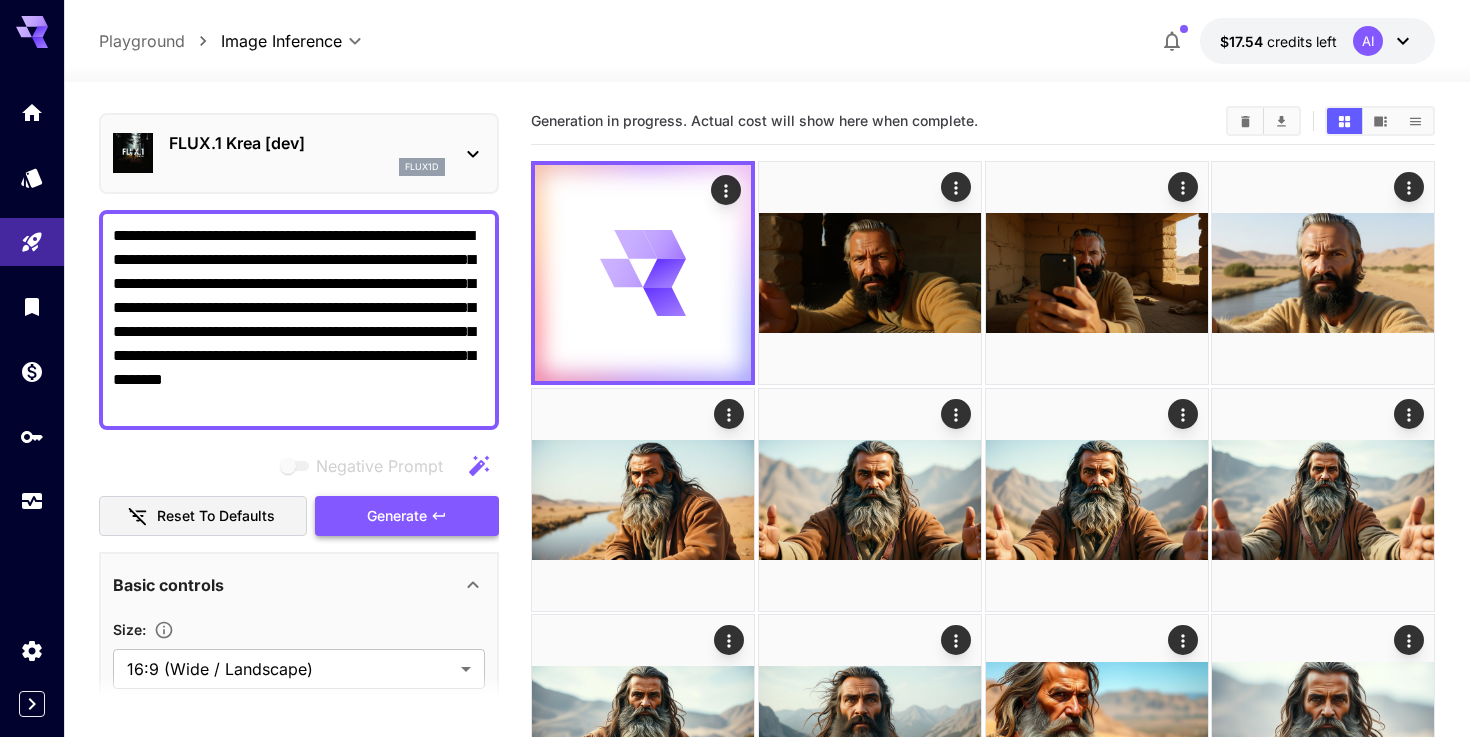 scroll, scrollTop: 0, scrollLeft: 0, axis: both 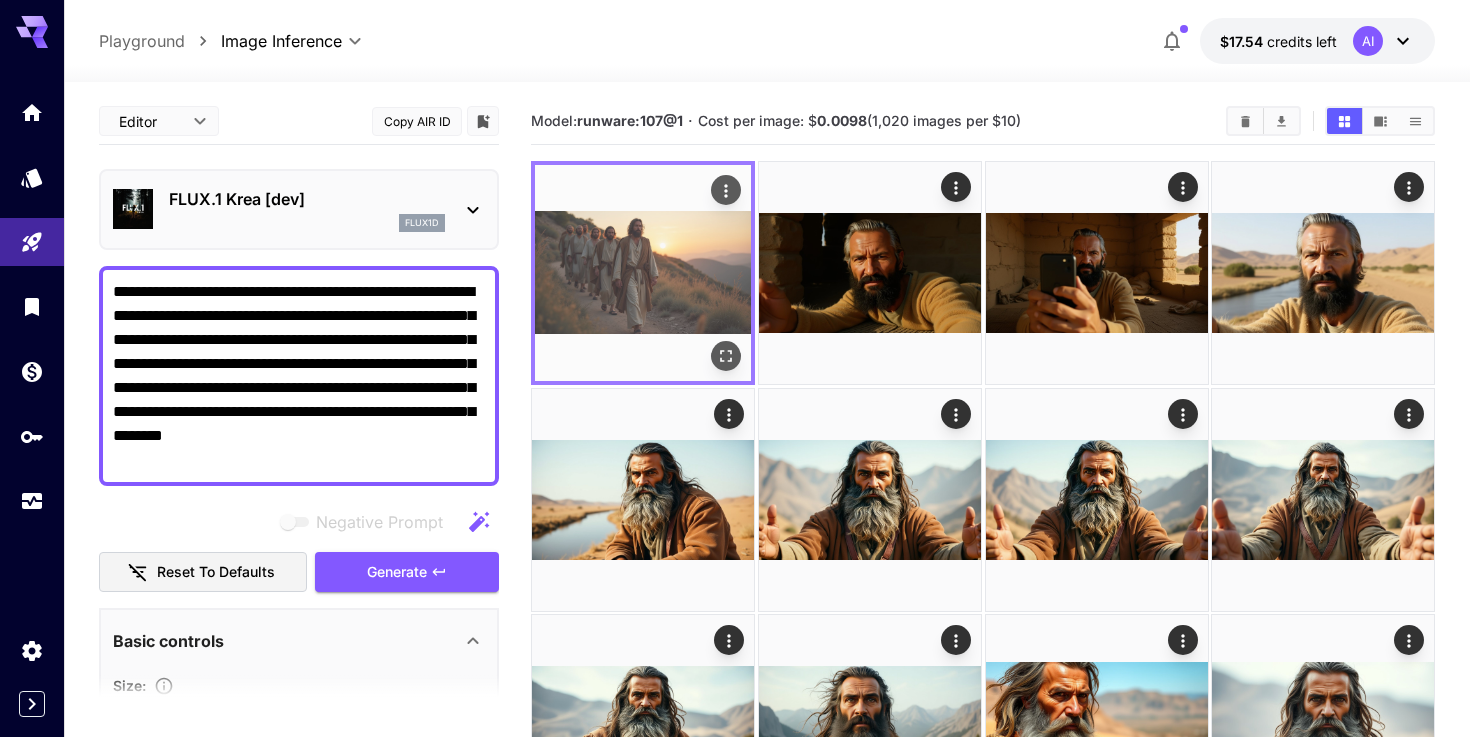 click at bounding box center [643, 273] 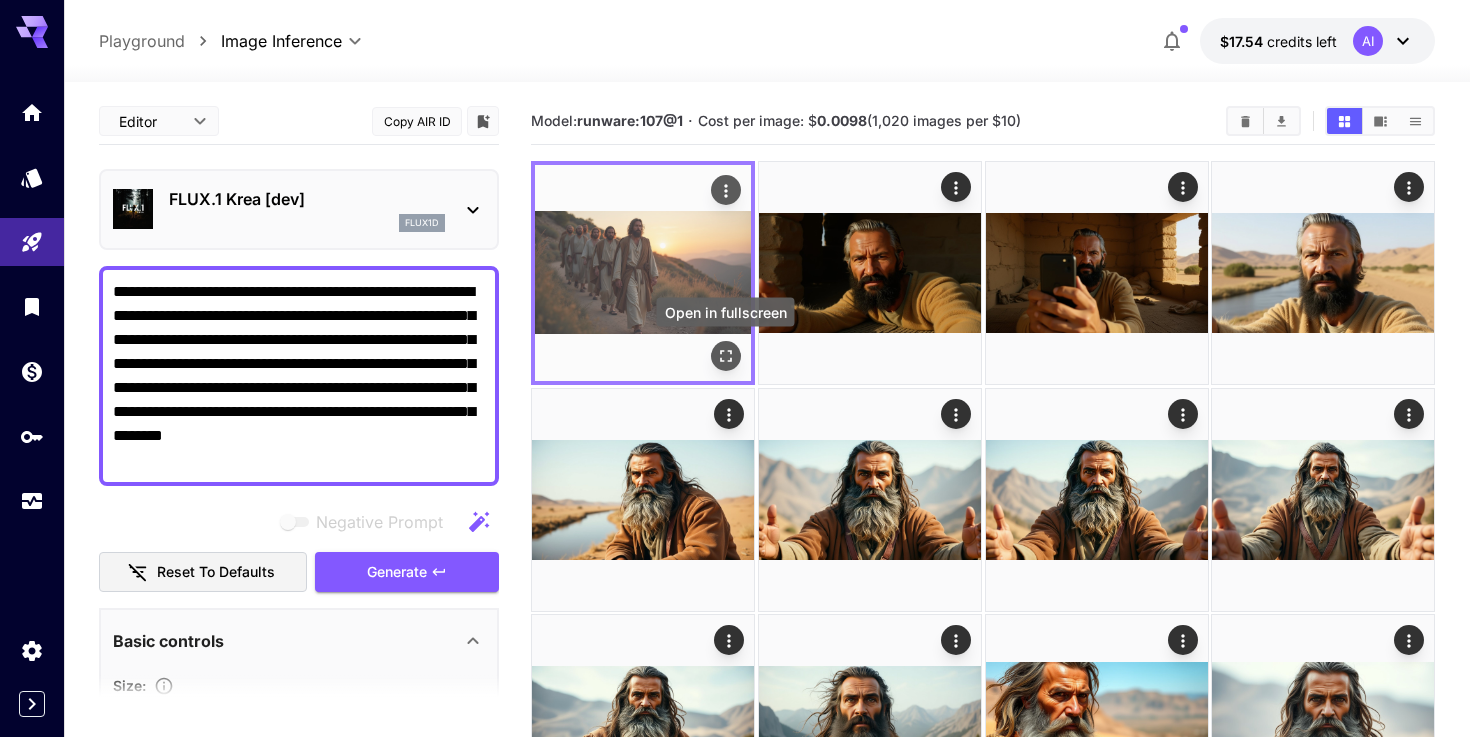 click 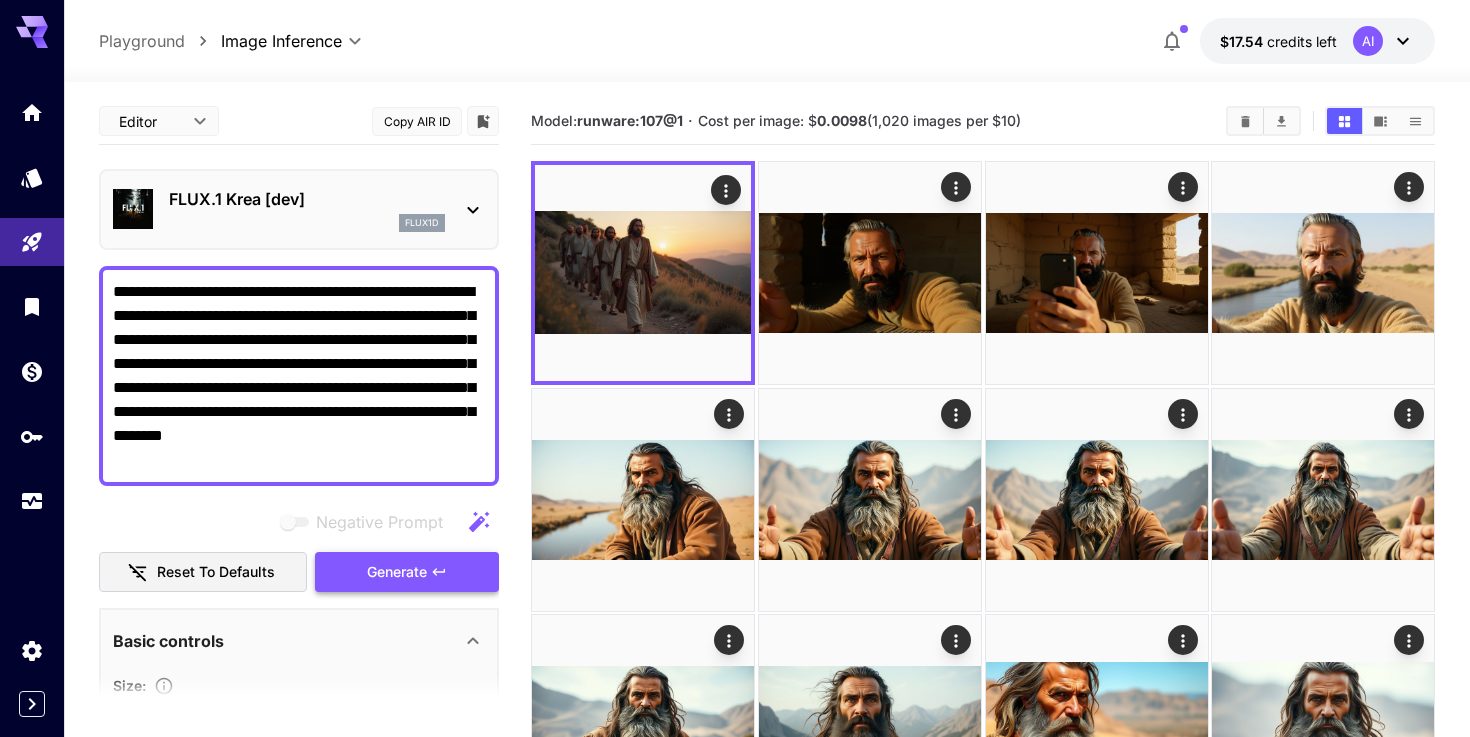 click on "Generate" at bounding box center (397, 572) 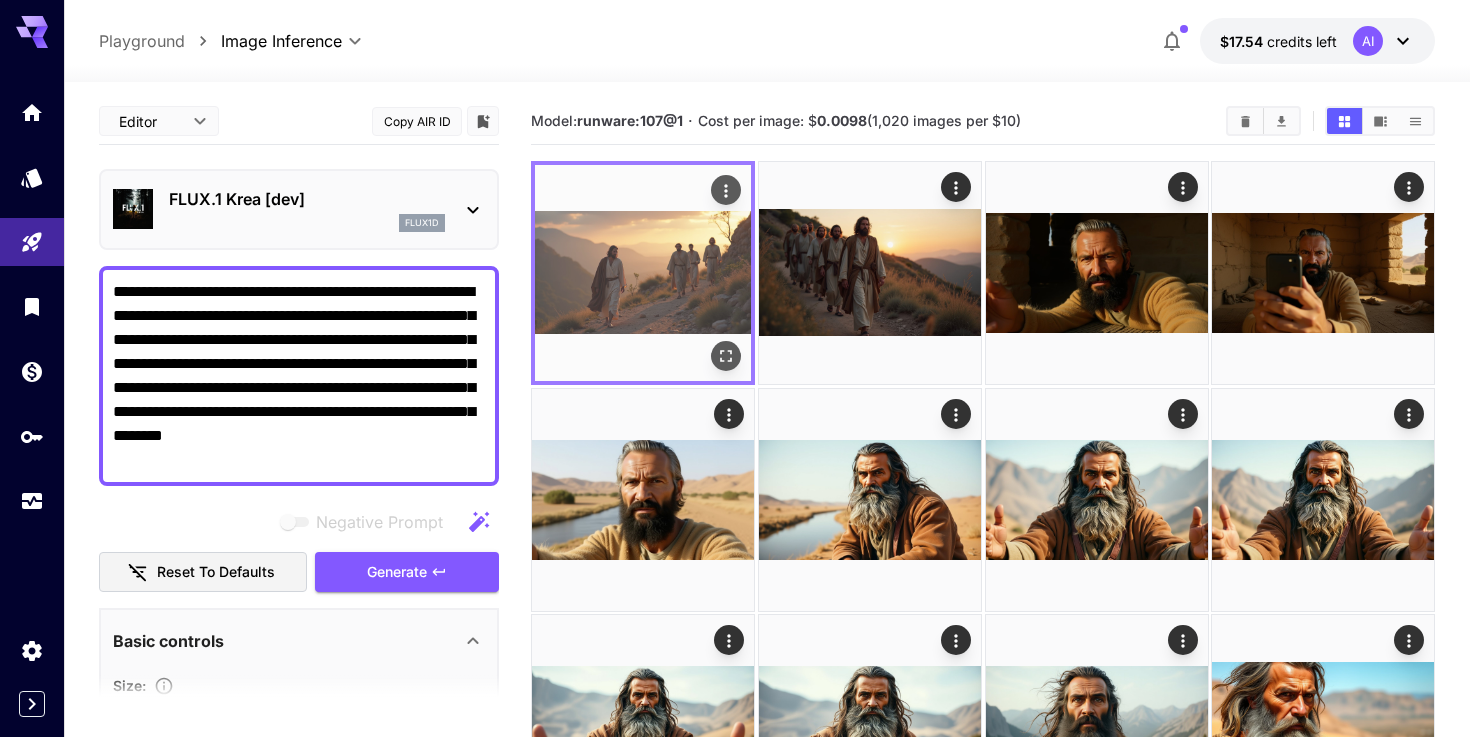 click at bounding box center (643, 273) 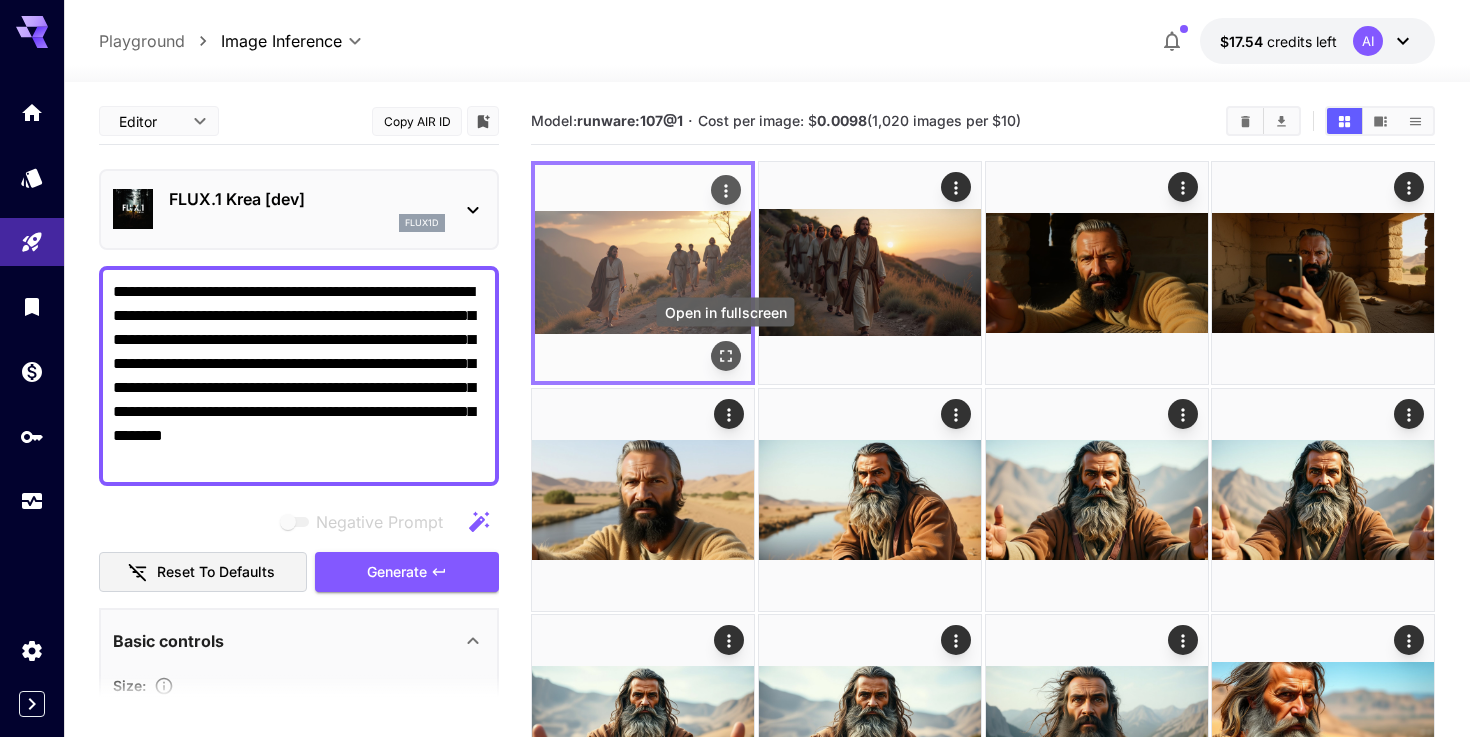 click 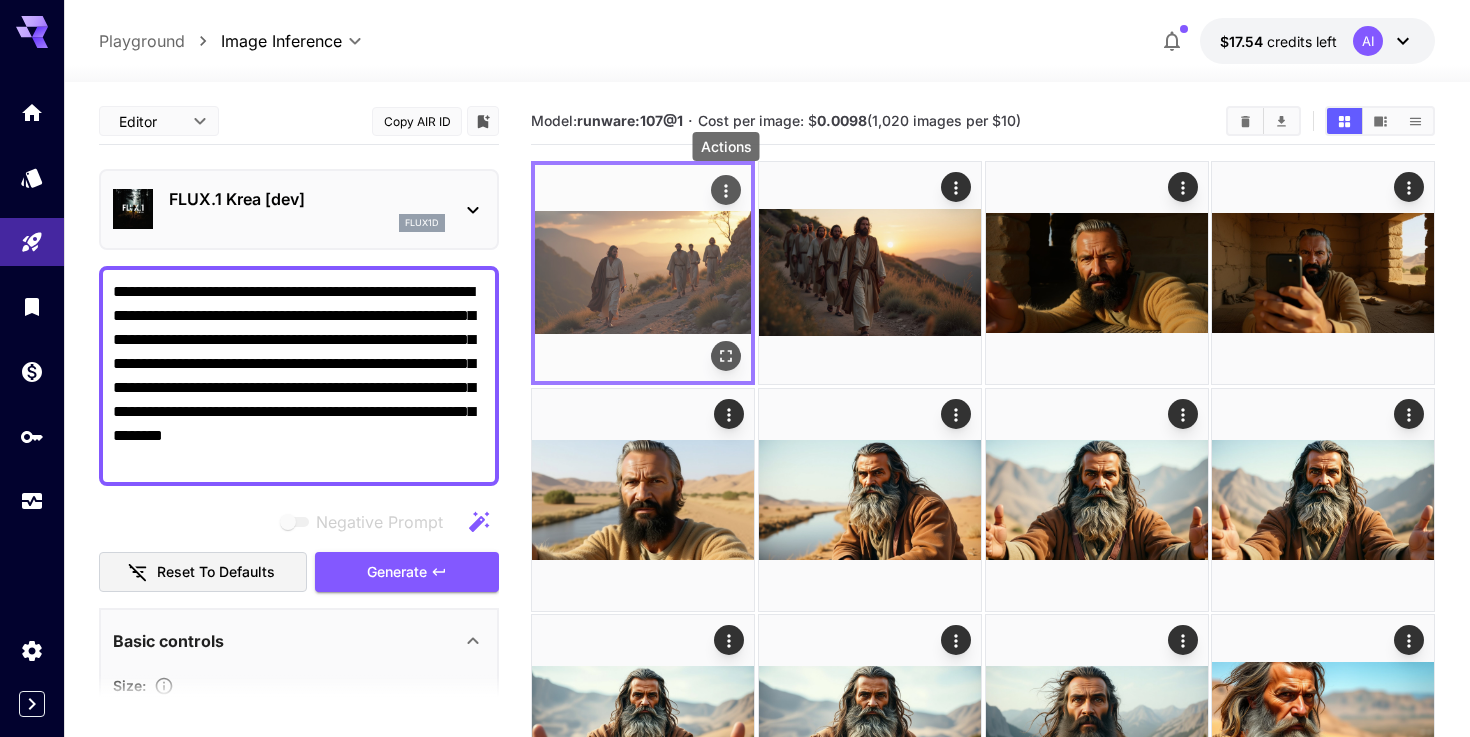 click 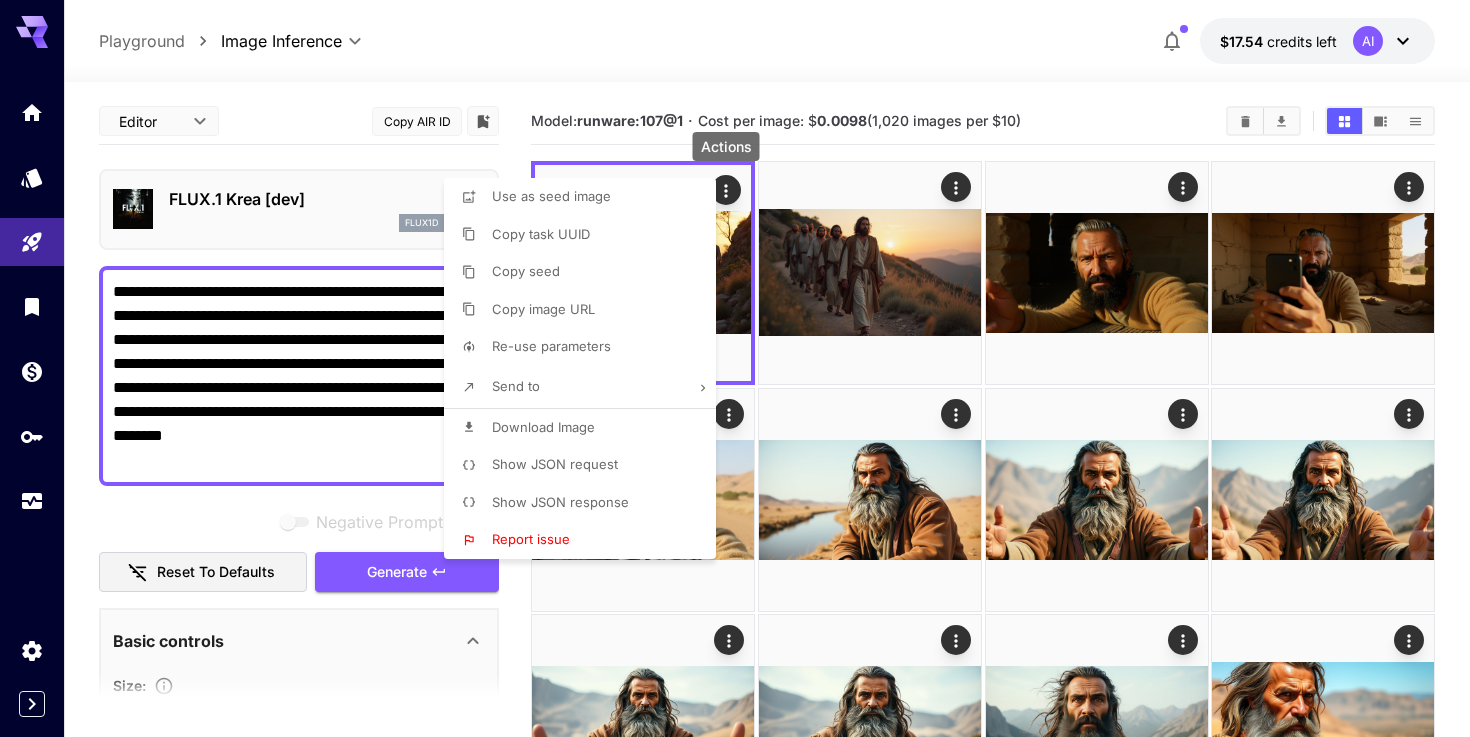 click on "Download Image" at bounding box center (586, 428) 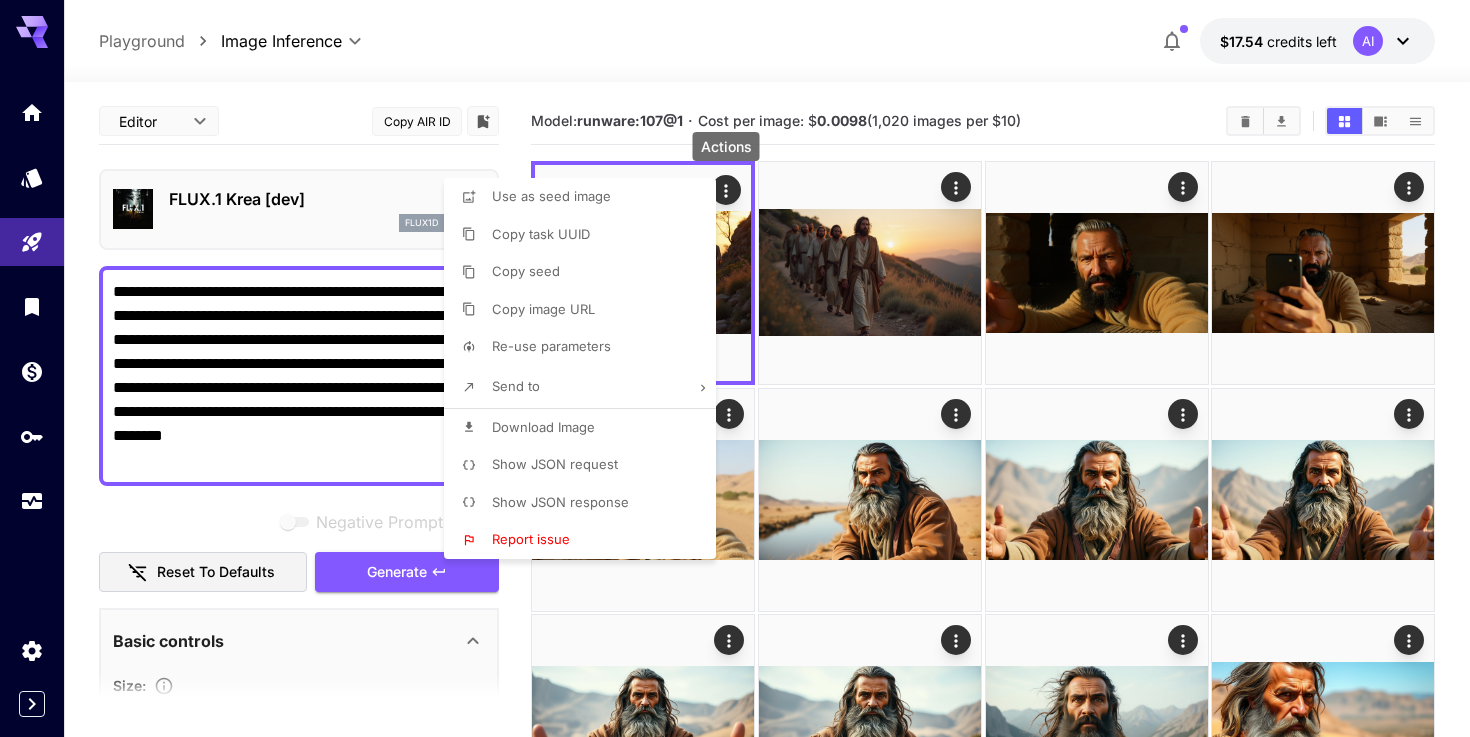 click at bounding box center (735, 368) 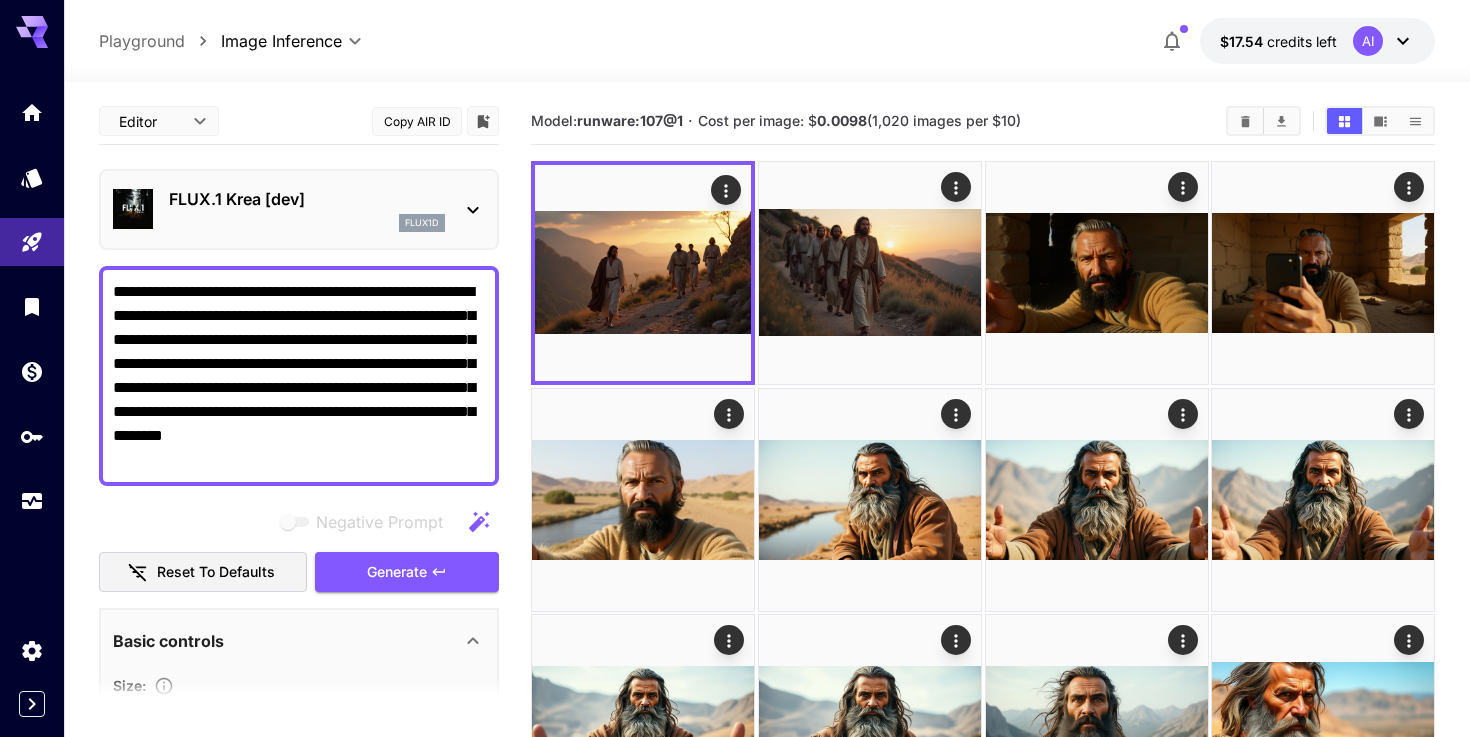type 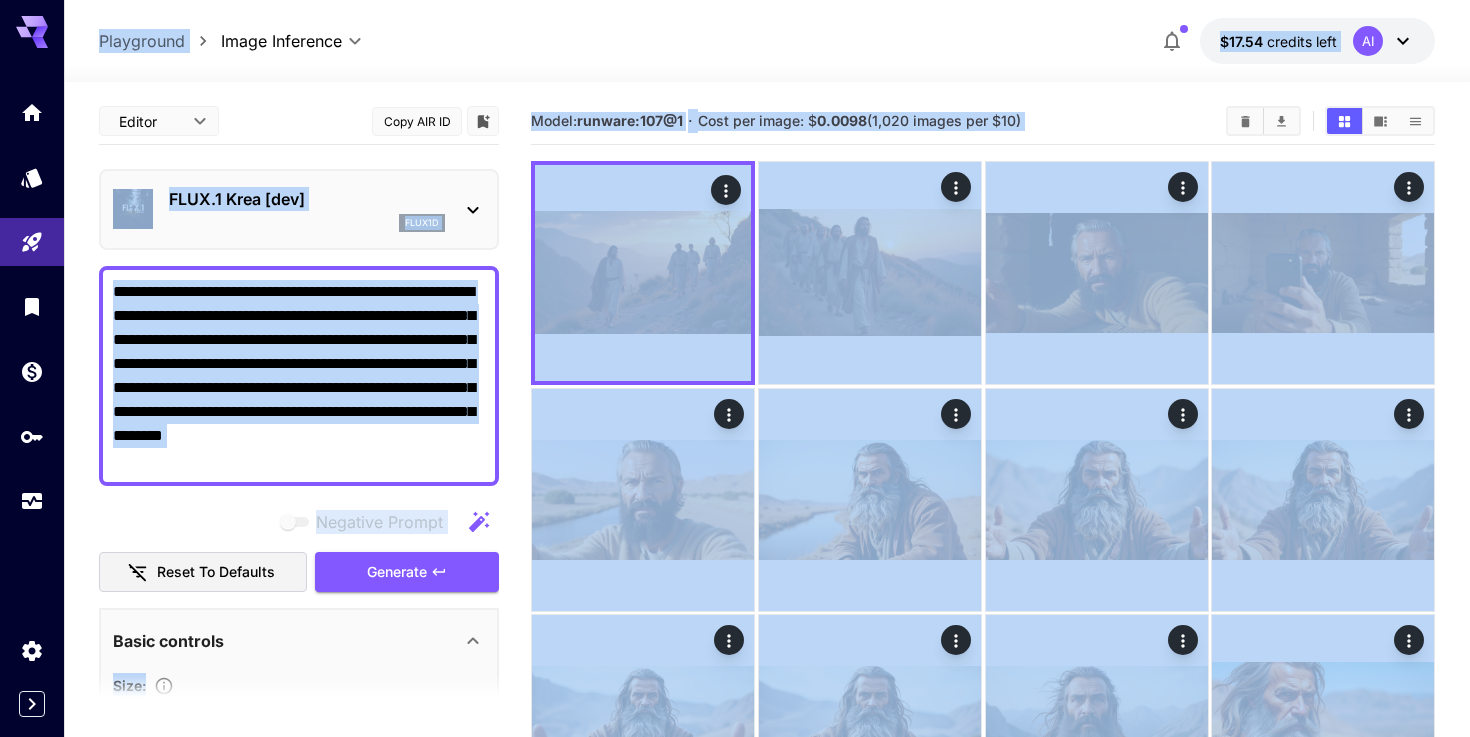 click on "**********" at bounding box center [299, 376] 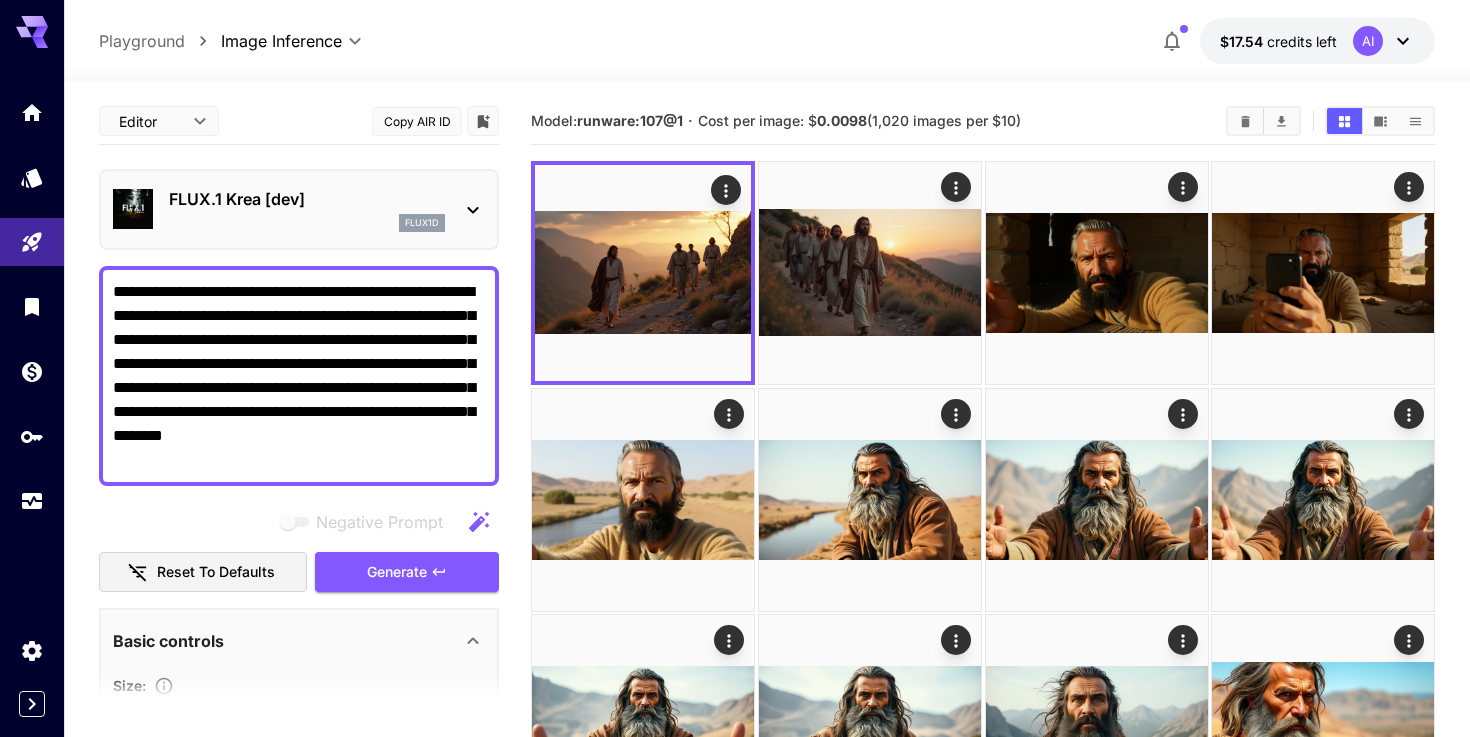 paste on "**********" 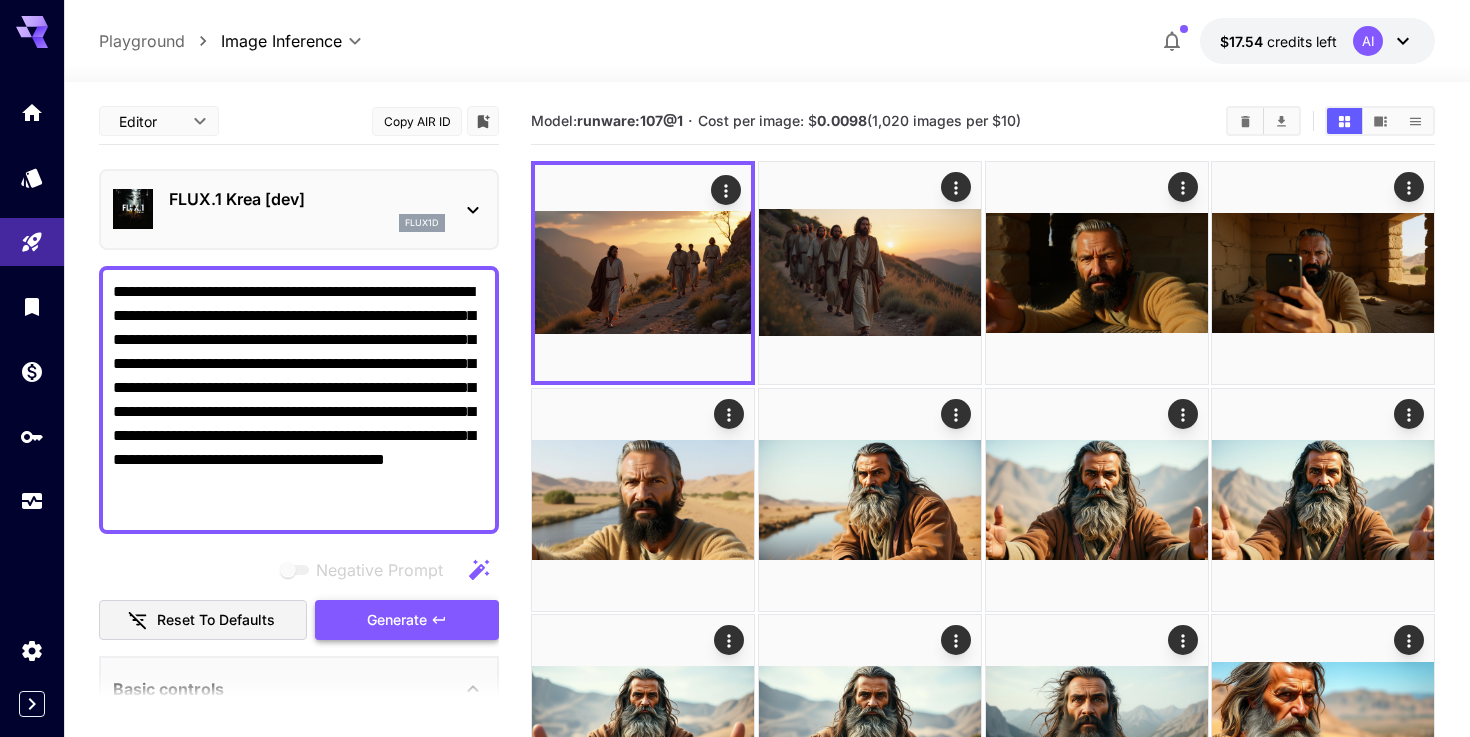 type on "**********" 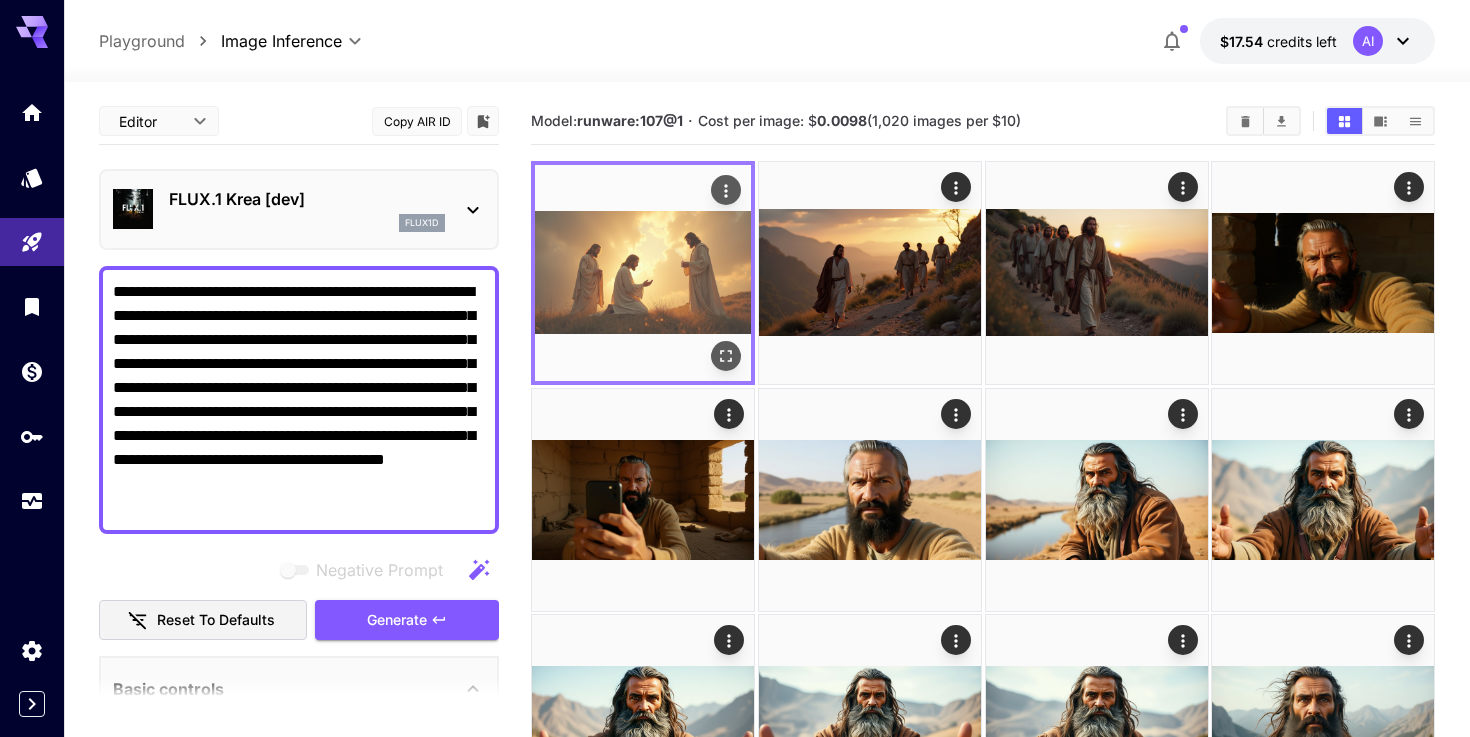 click at bounding box center [643, 273] 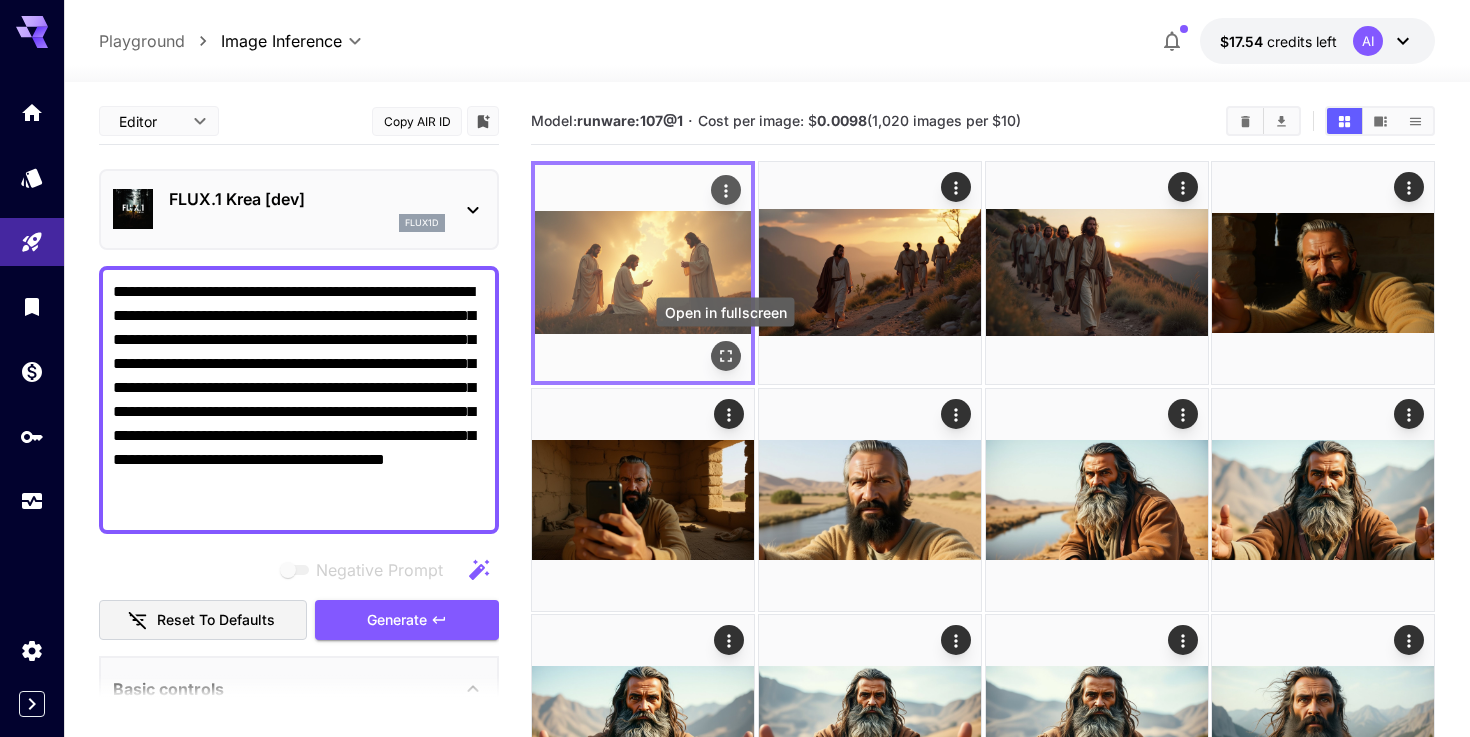 click 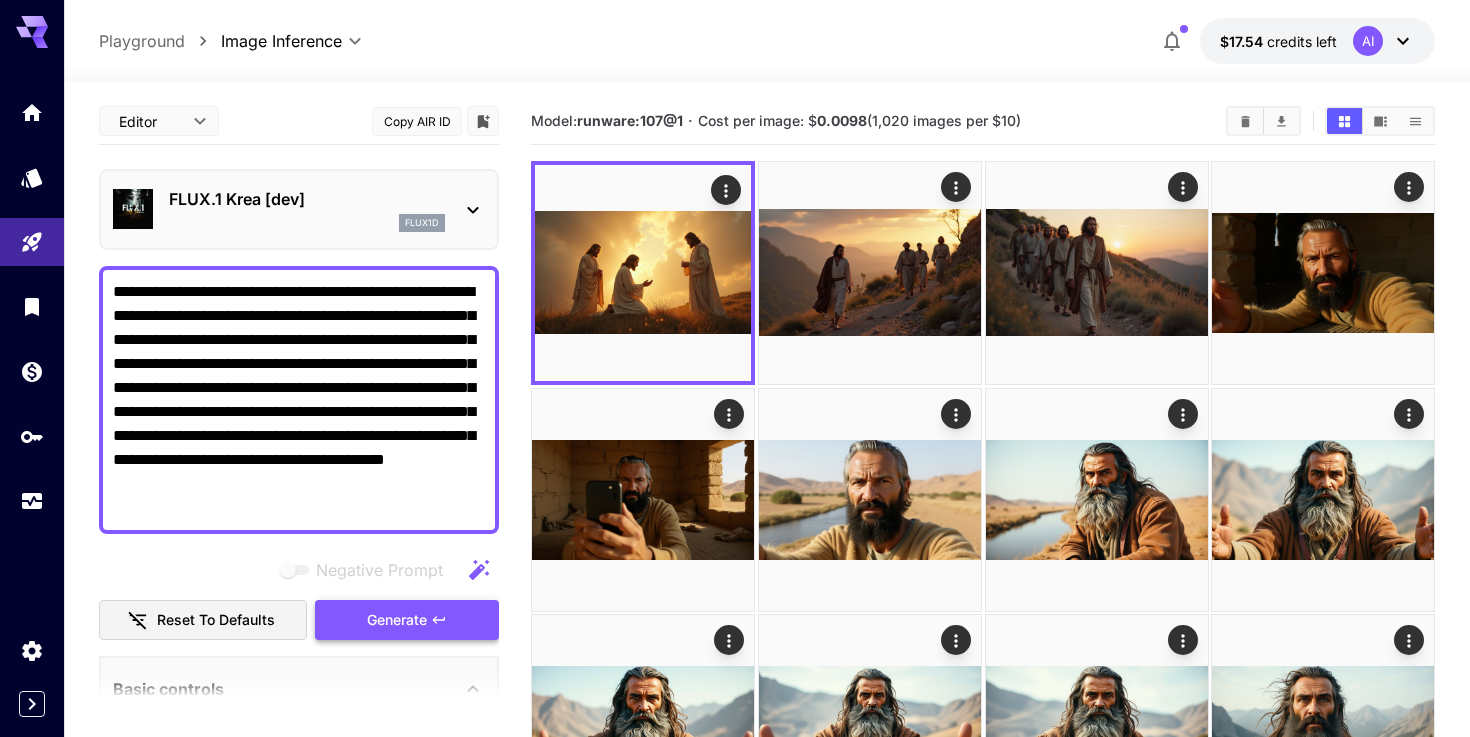 click on "Generate" at bounding box center [407, 620] 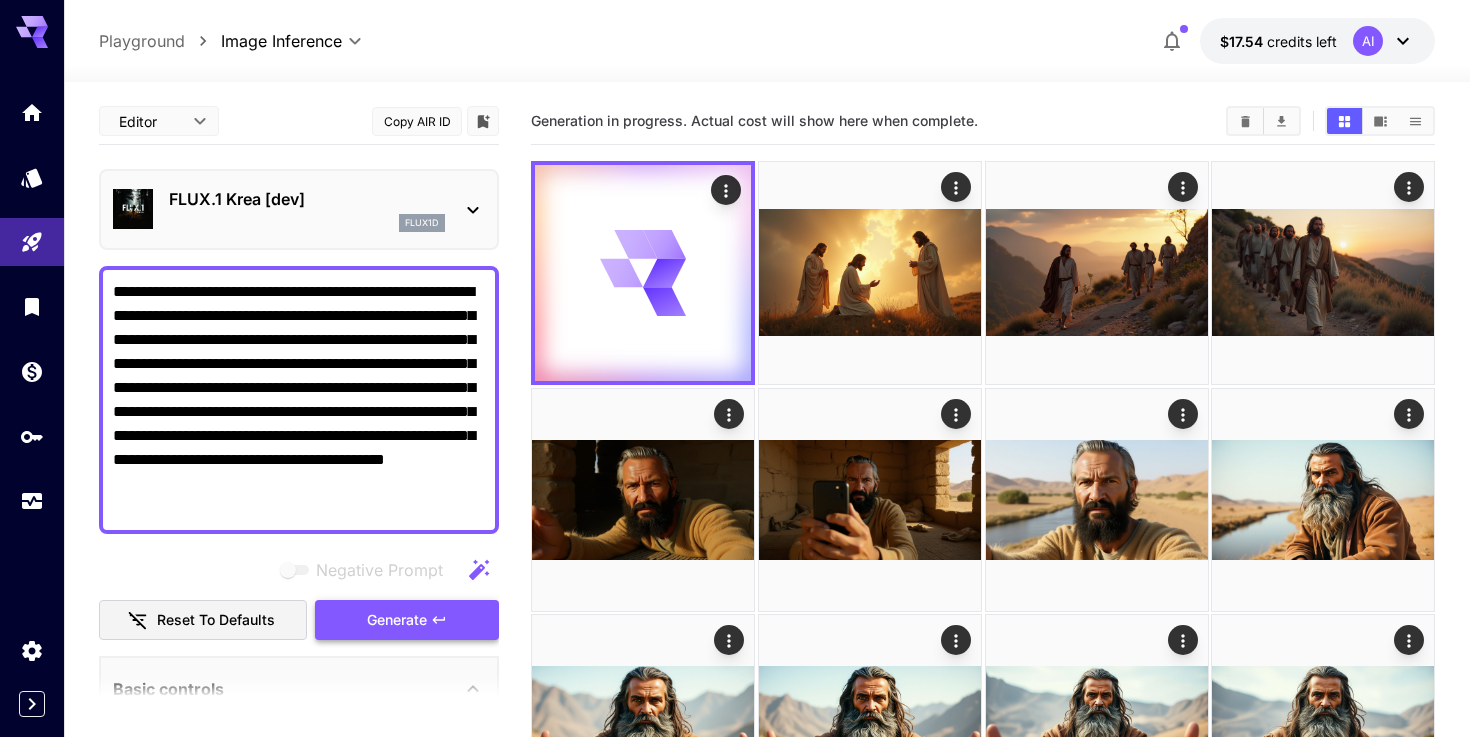 type 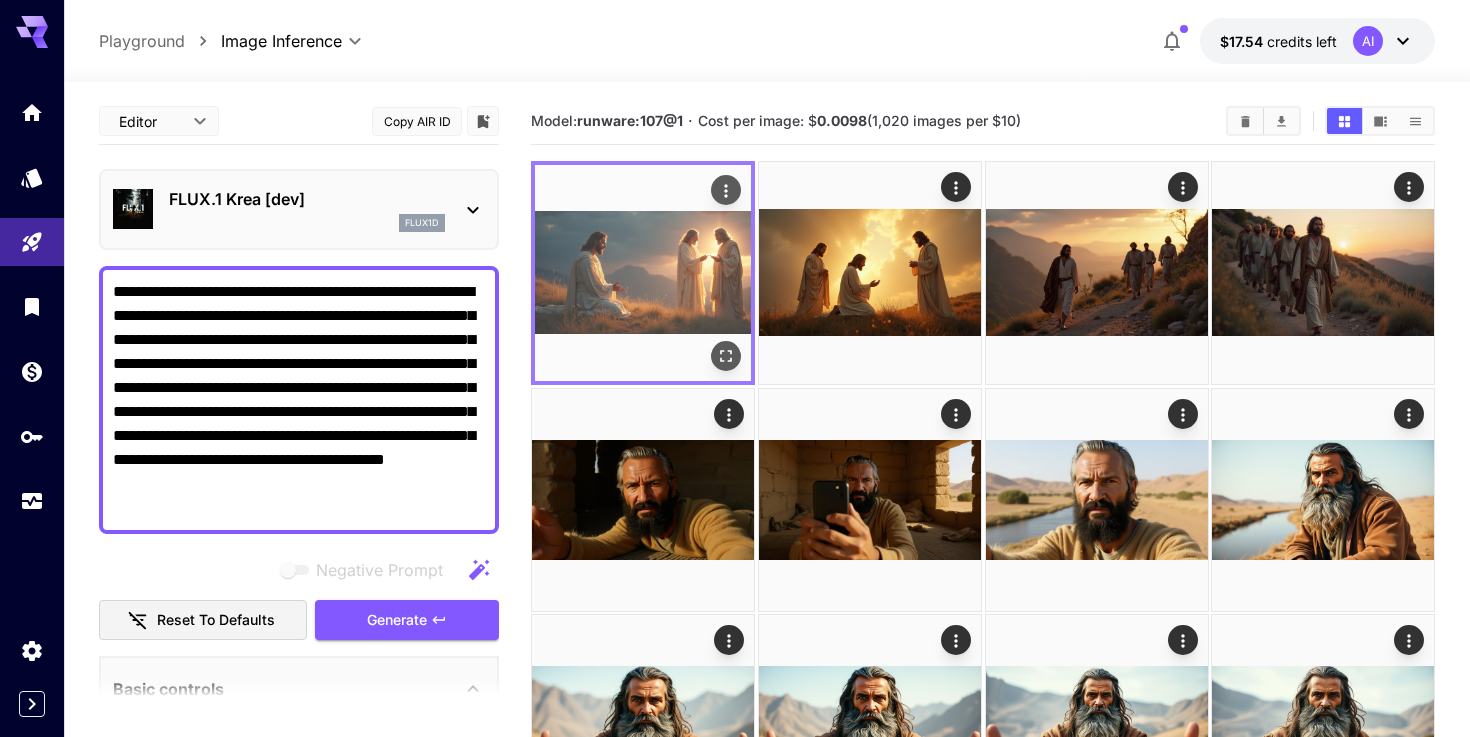 click at bounding box center [643, 273] 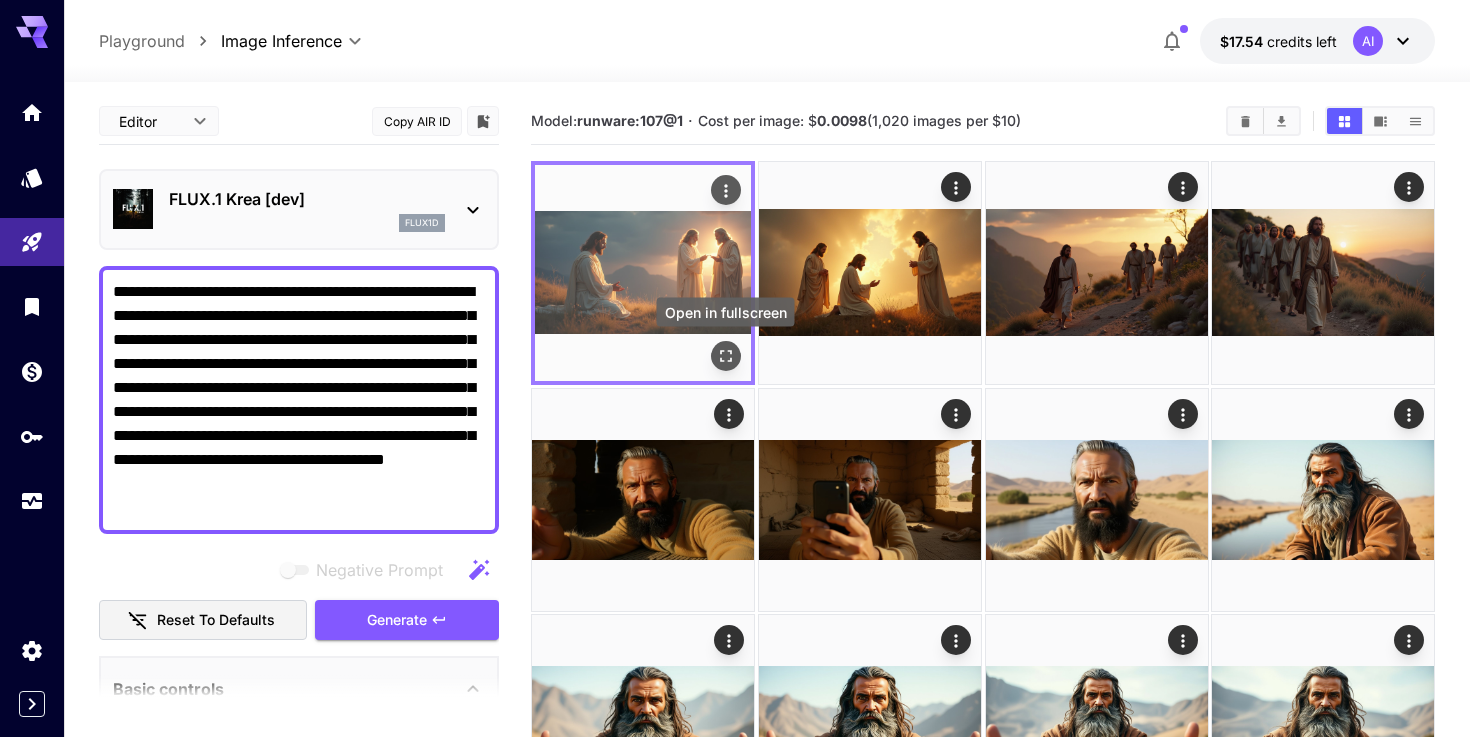 click 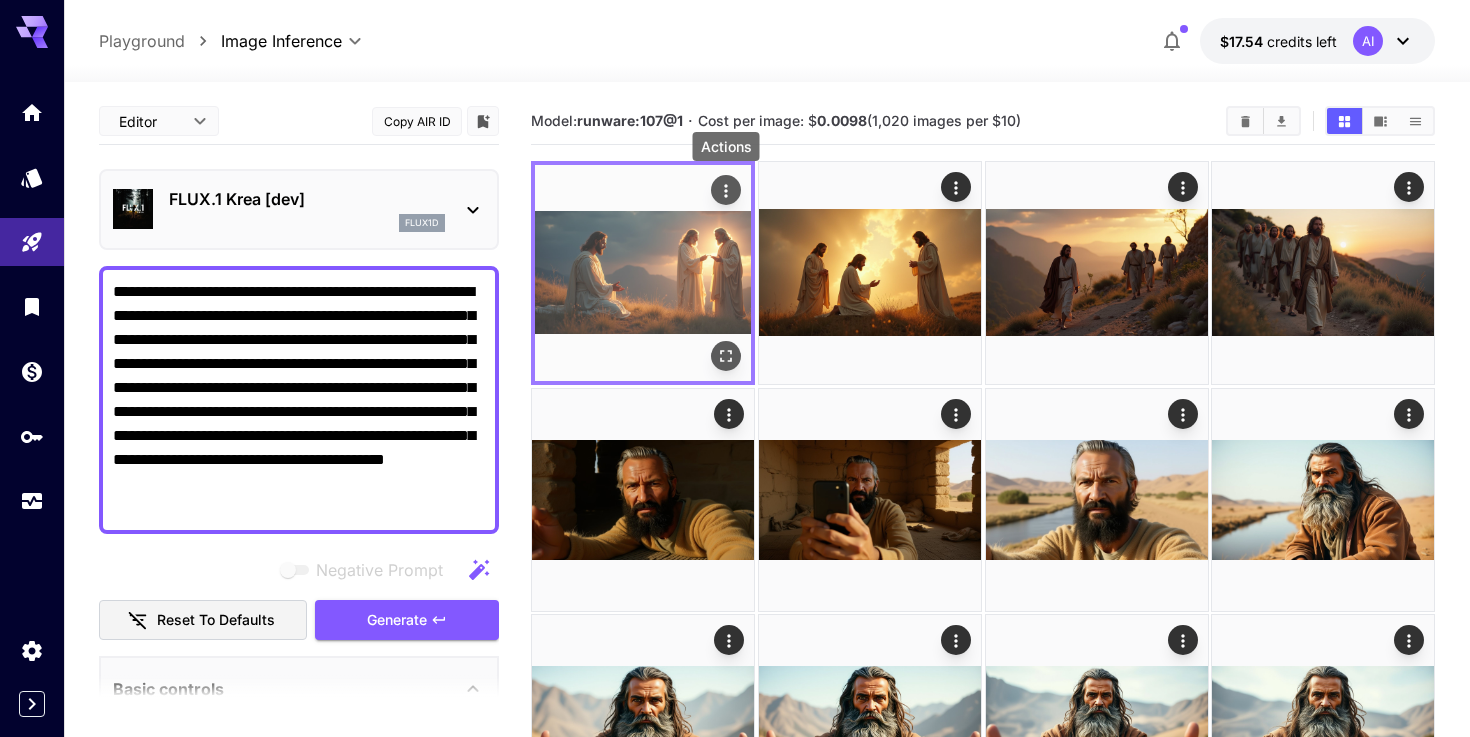 scroll, scrollTop: 1, scrollLeft: 0, axis: vertical 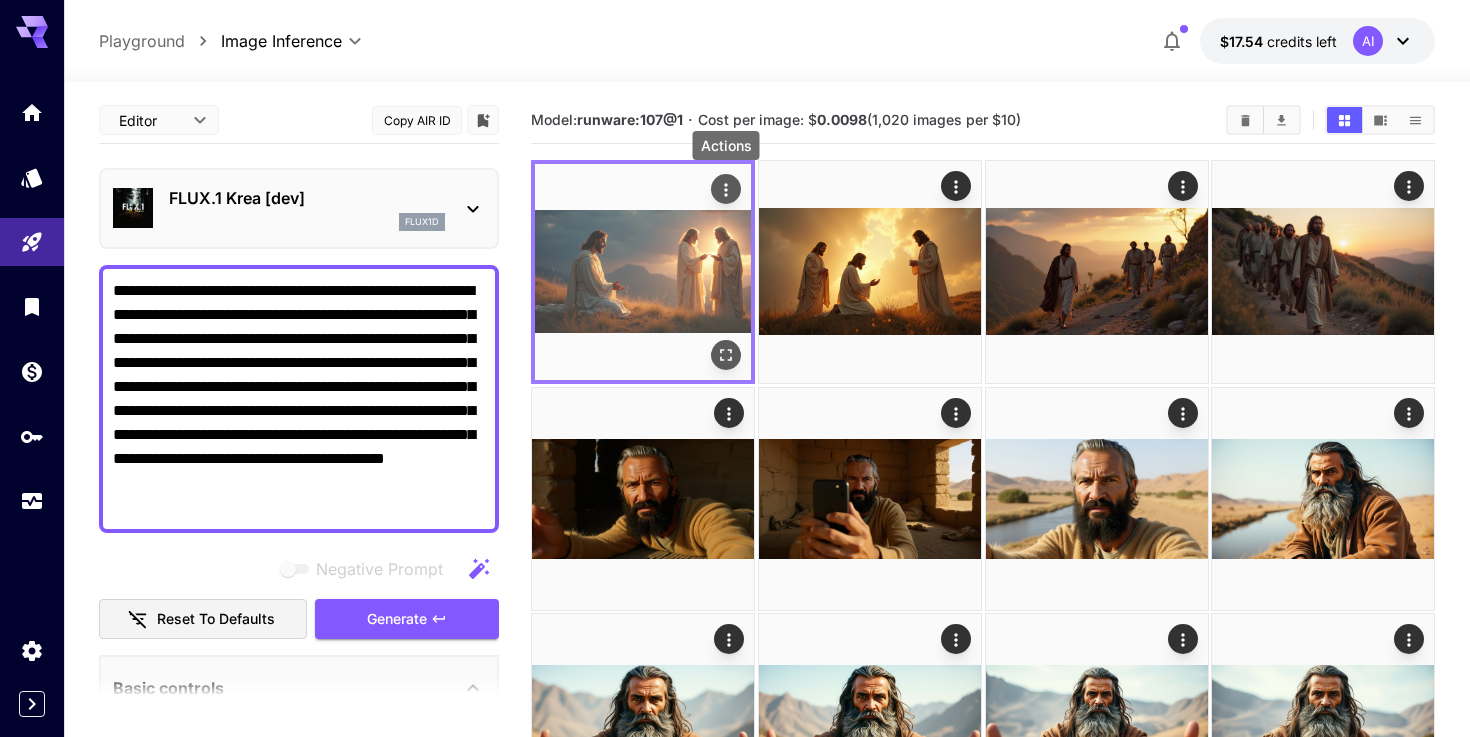 click 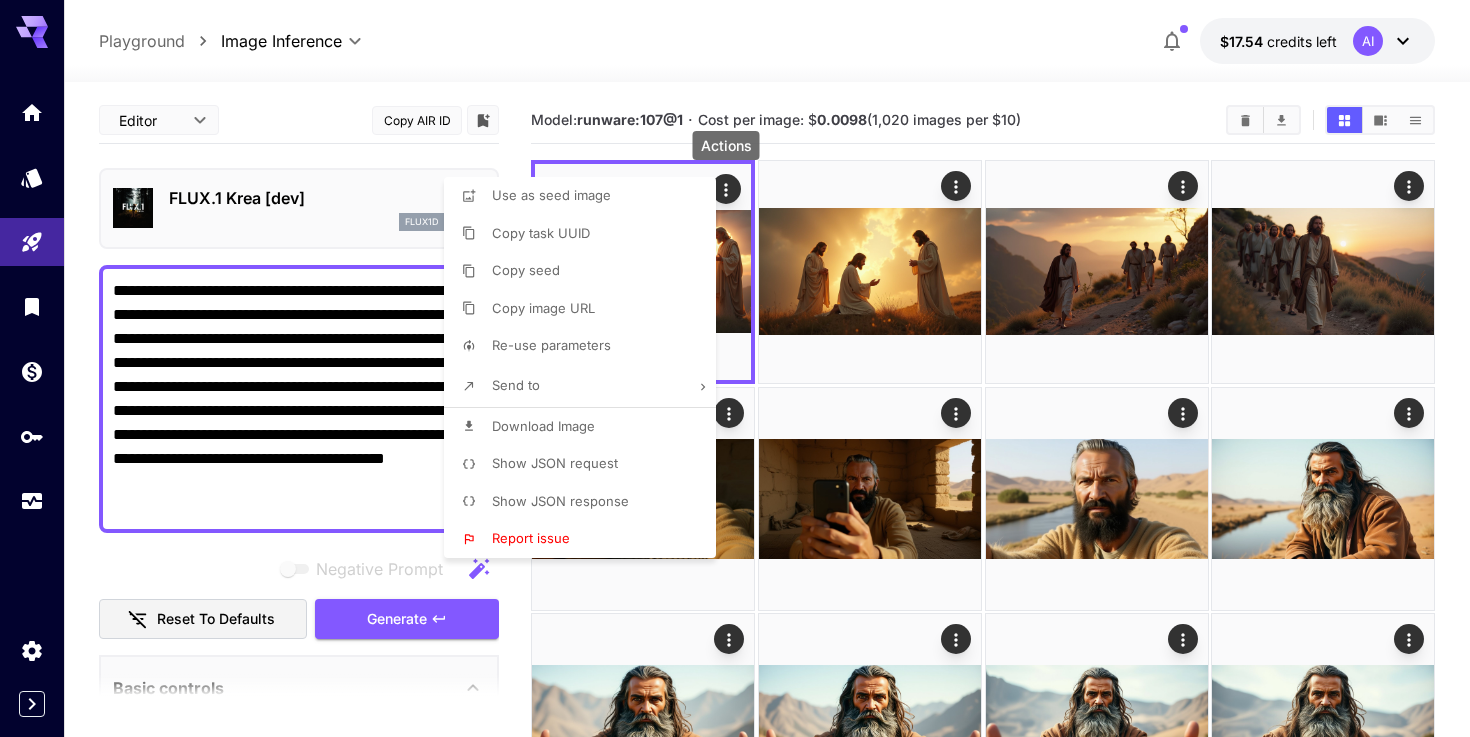 click on "Download Image" at bounding box center (543, 426) 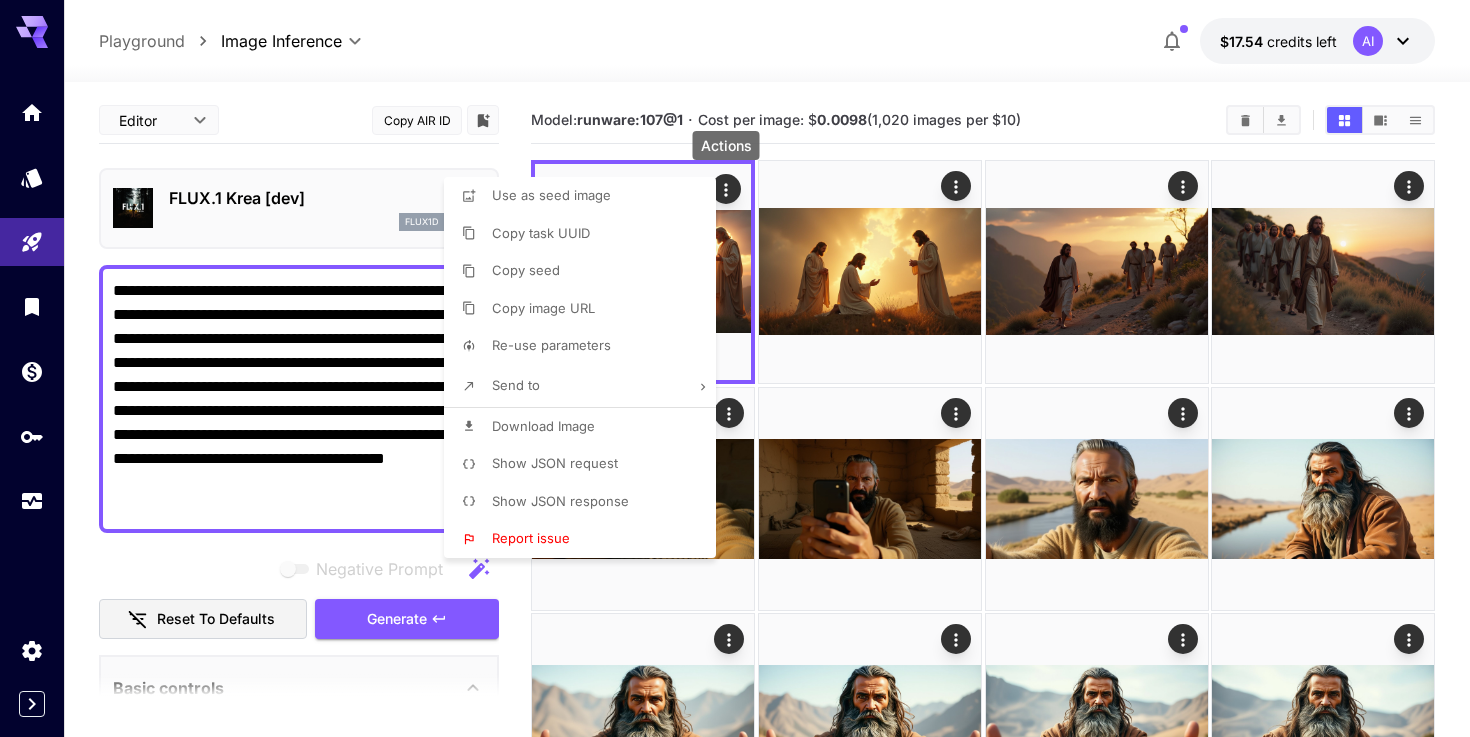 type 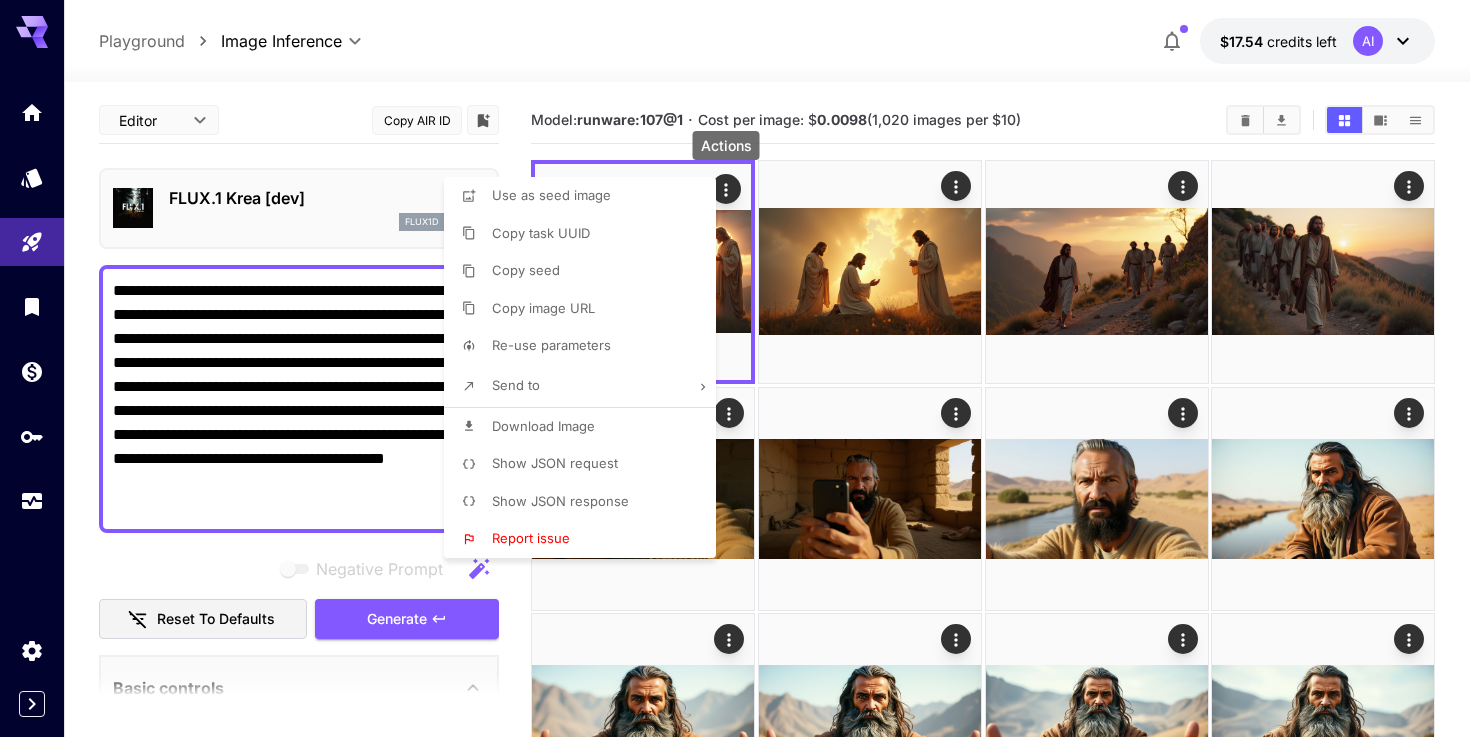 click at bounding box center [735, 368] 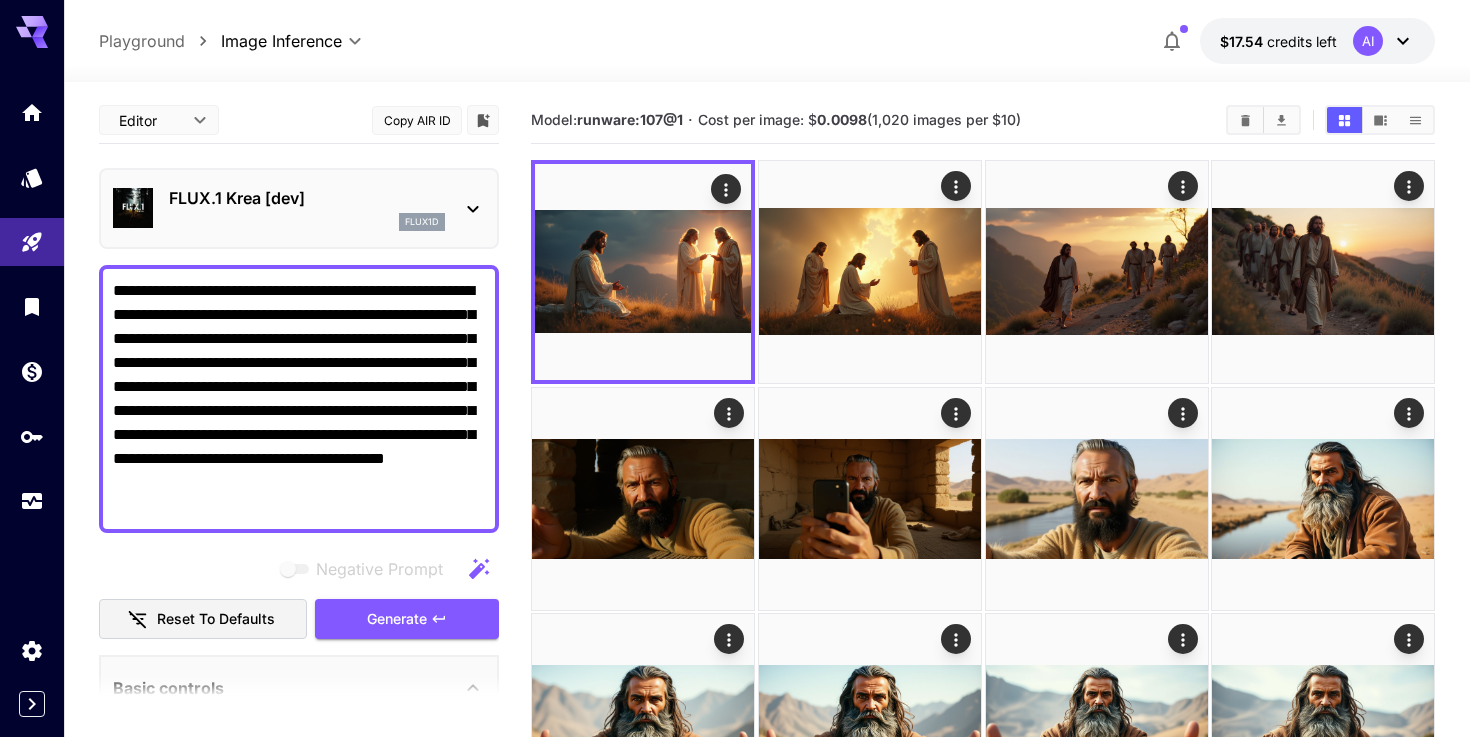 type 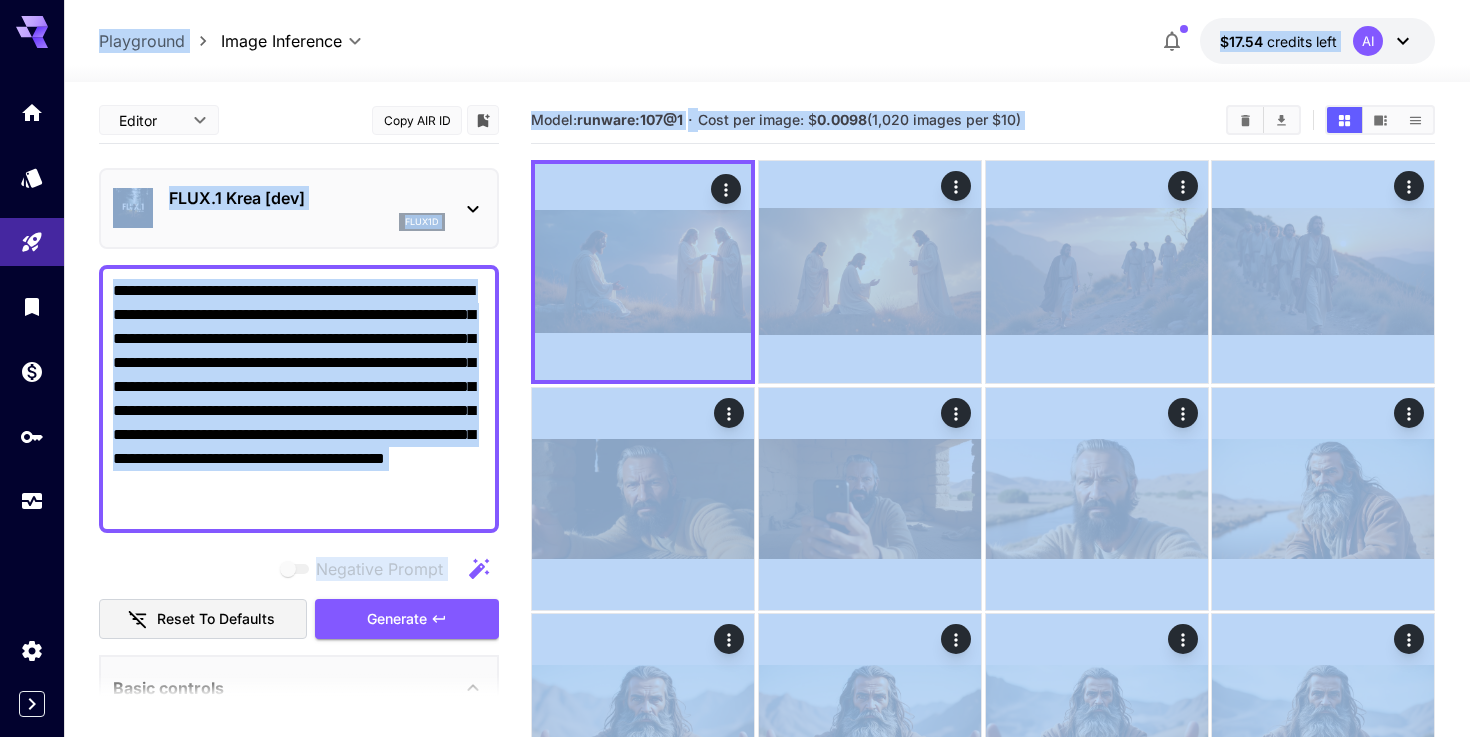 click on "**********" at bounding box center (299, 399) 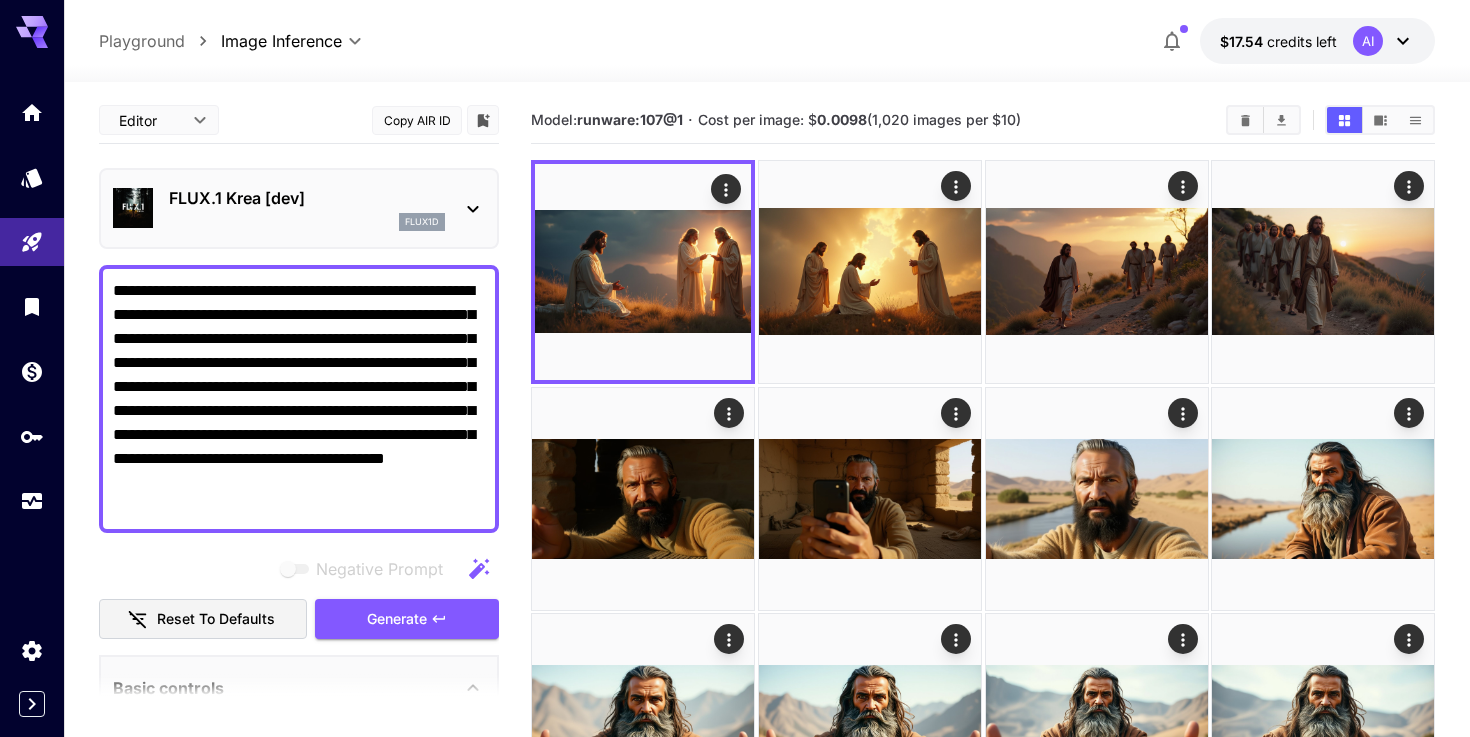 click on "**********" at bounding box center [299, 399] 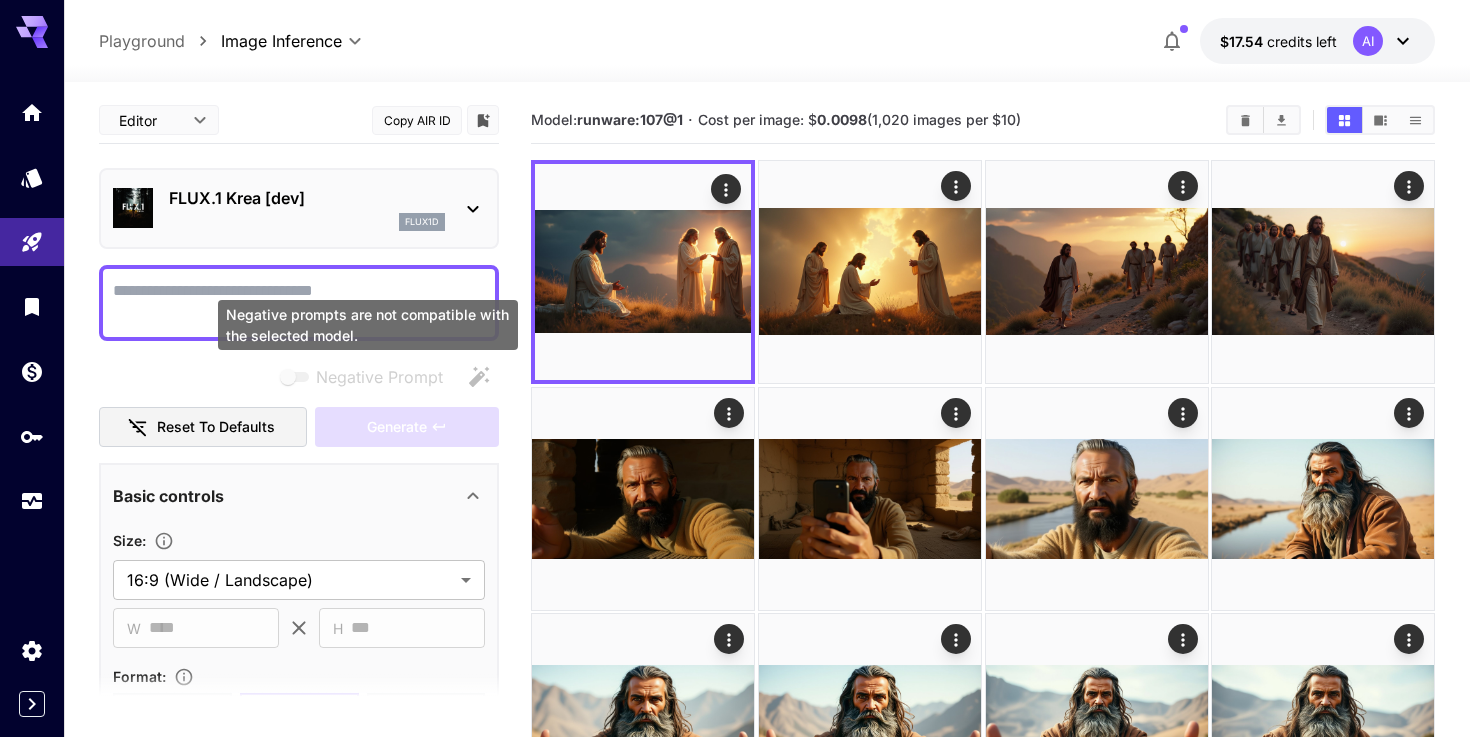 paste on "**********" 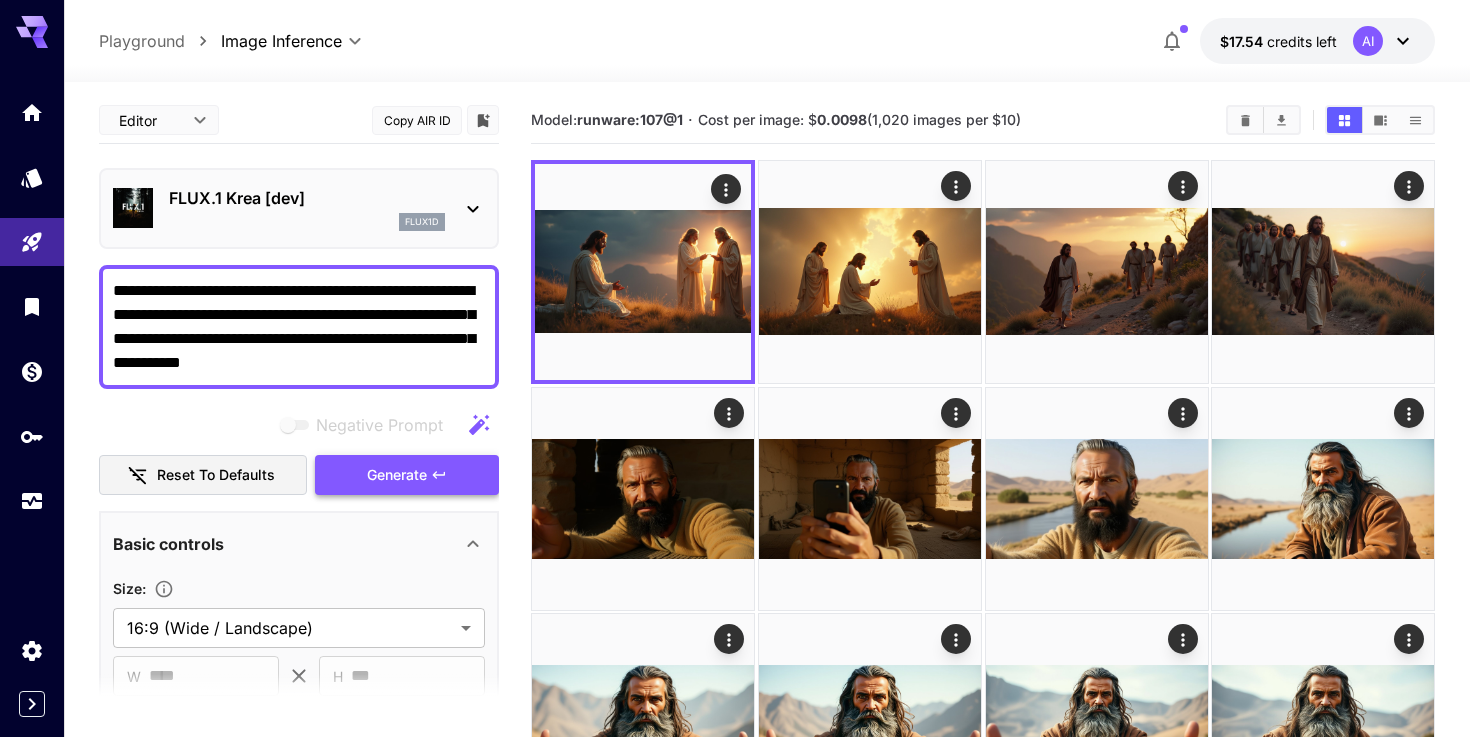 type on "**********" 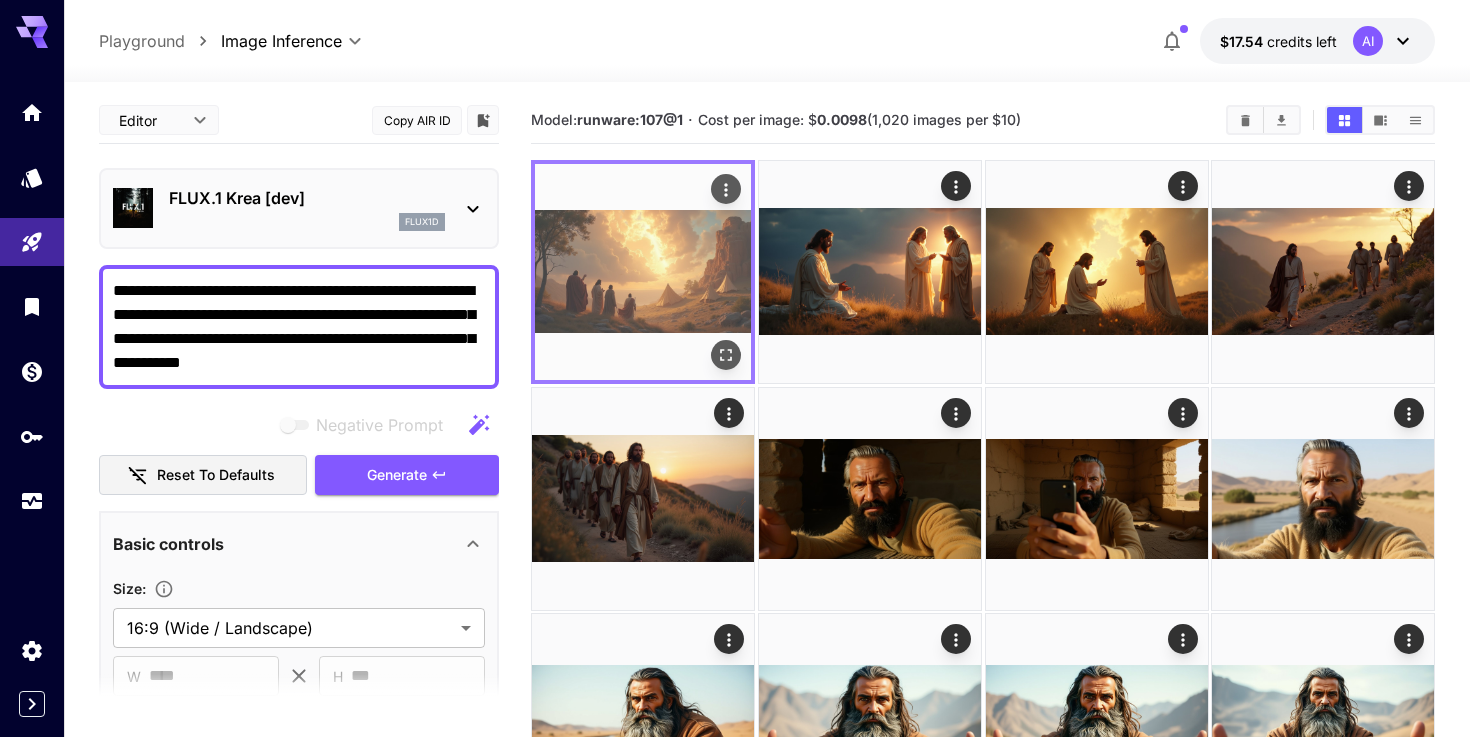 click at bounding box center (643, 272) 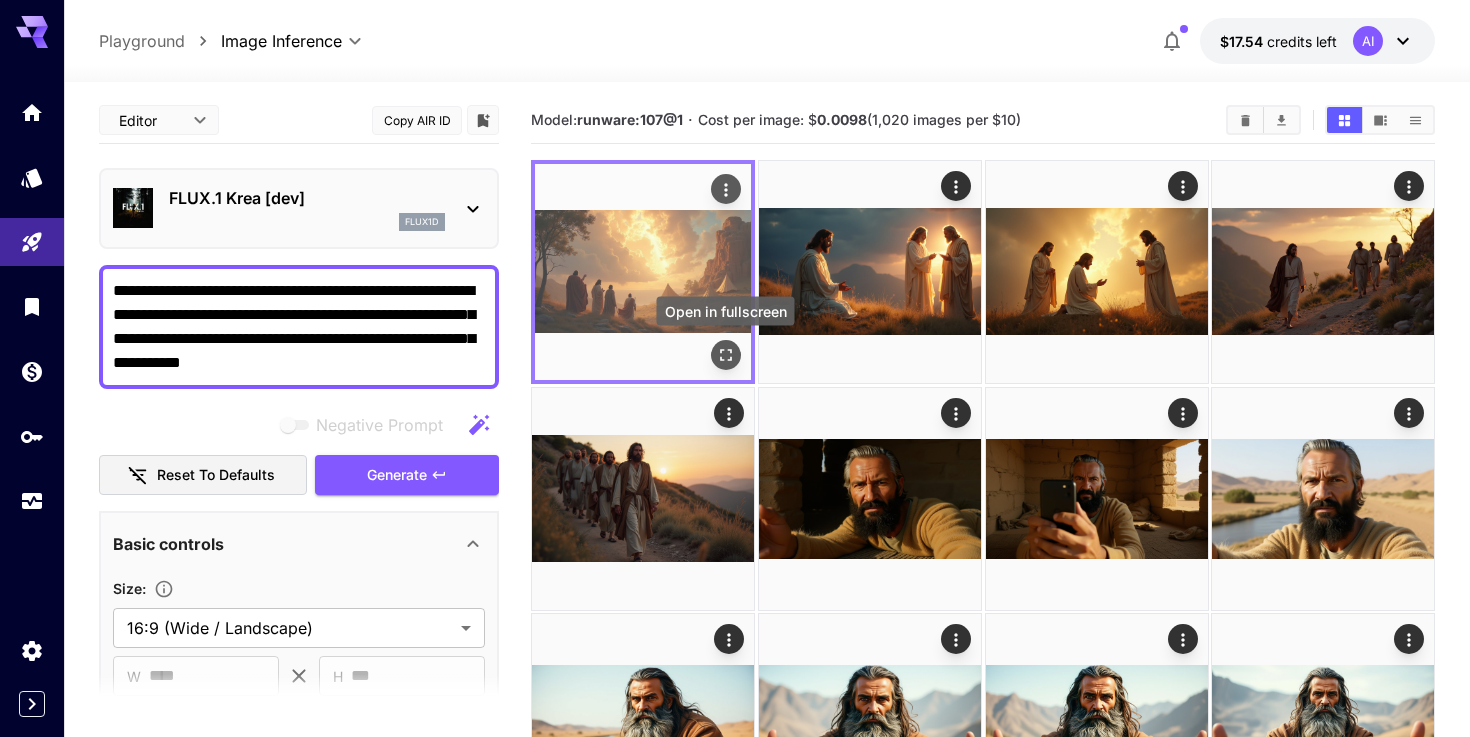 click 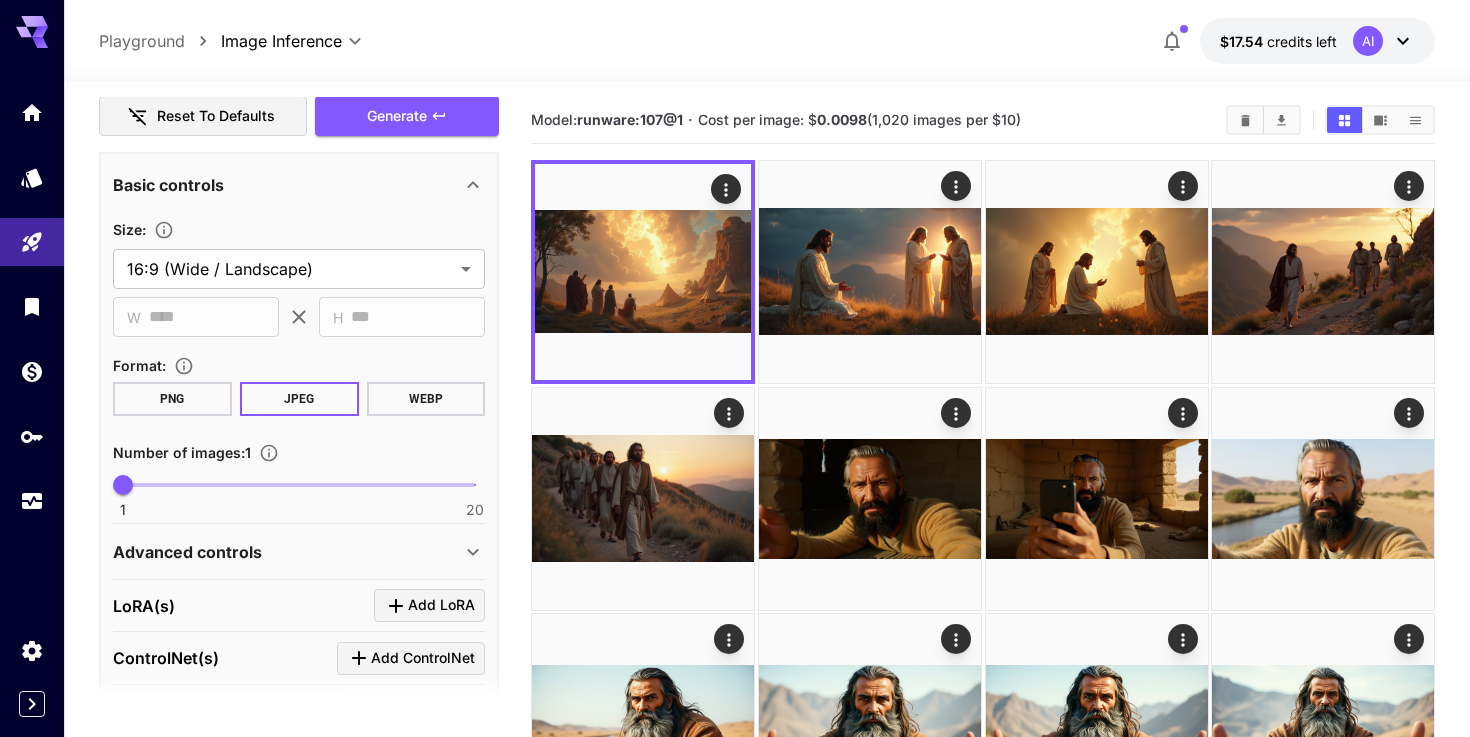 scroll, scrollTop: 0, scrollLeft: 0, axis: both 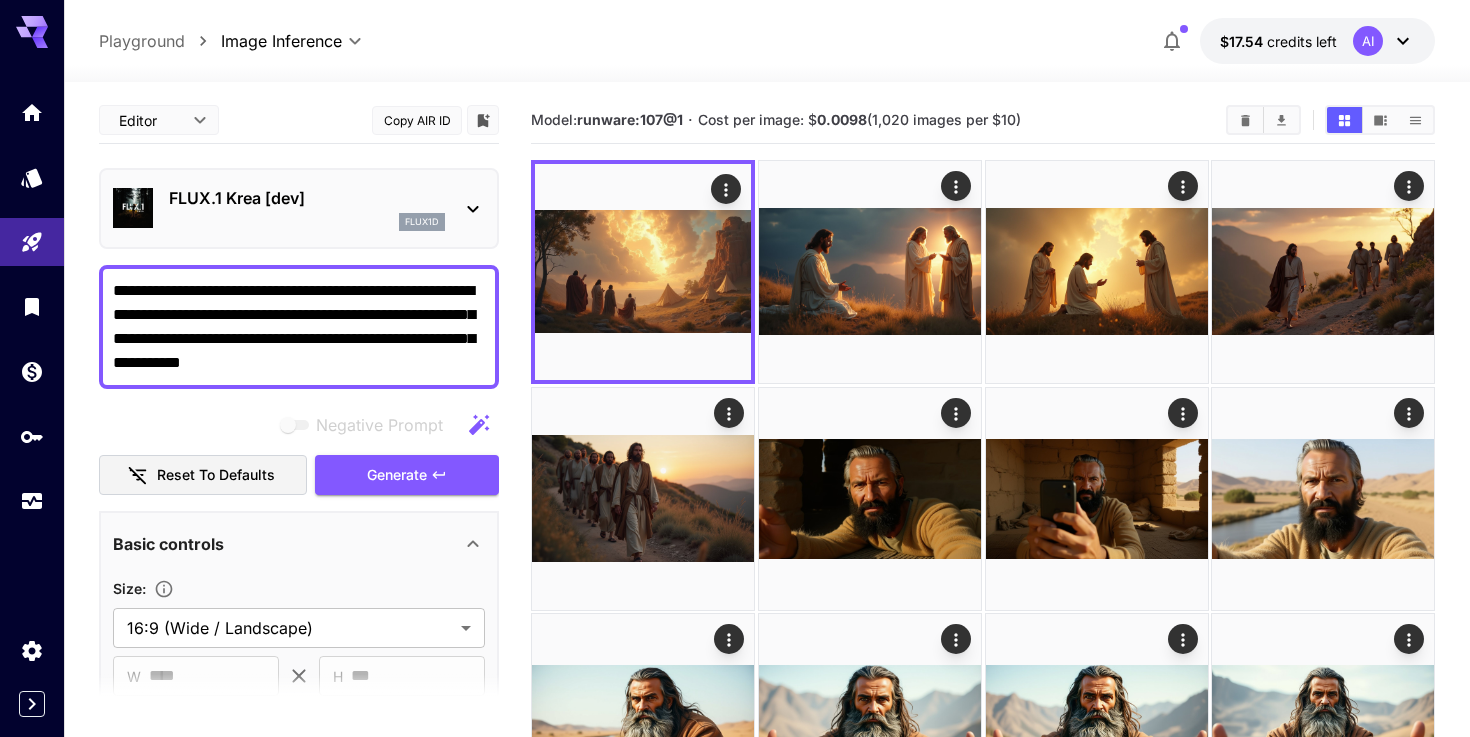 click on "**********" at bounding box center [735, 674] 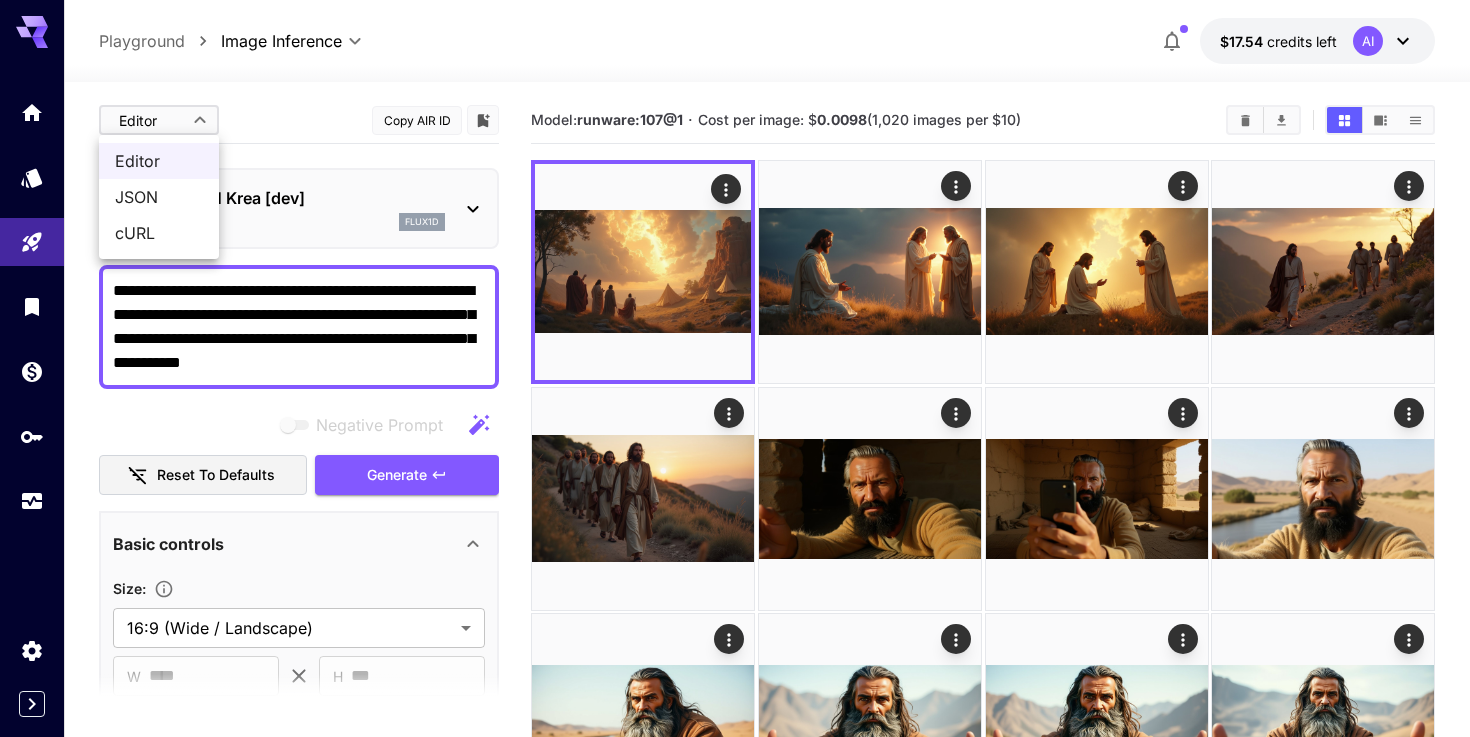 click at bounding box center (735, 368) 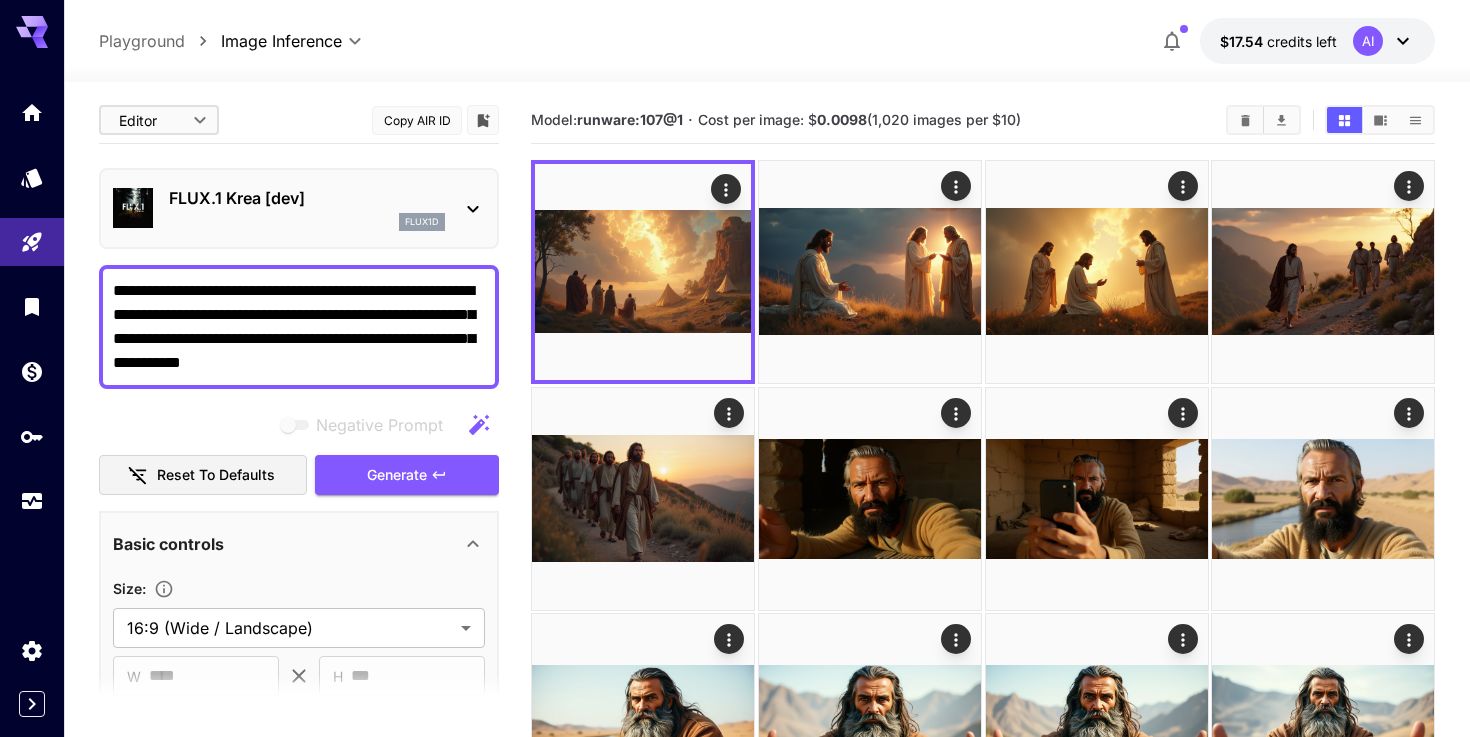 click on "FLUX.1 Krea [dev]" at bounding box center [307, 198] 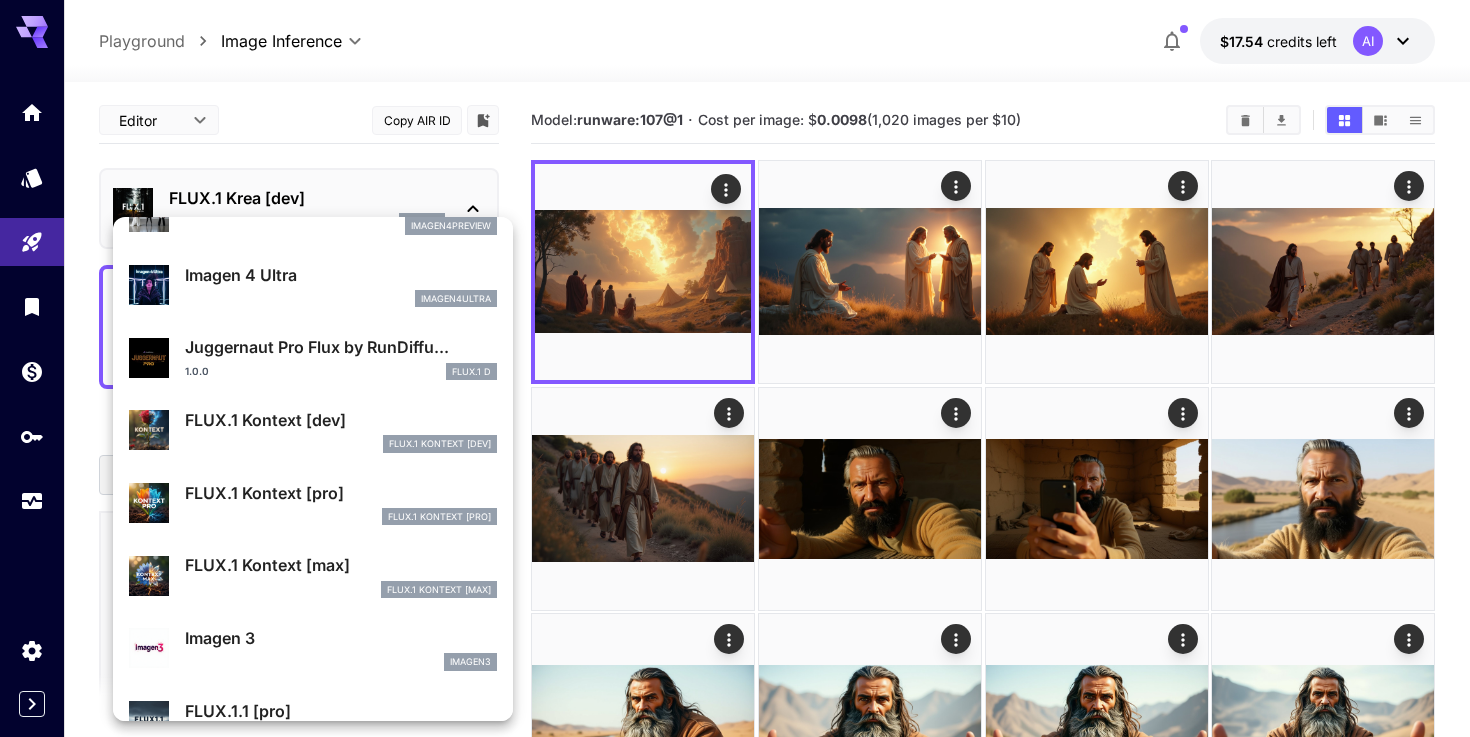 scroll, scrollTop: 627, scrollLeft: 0, axis: vertical 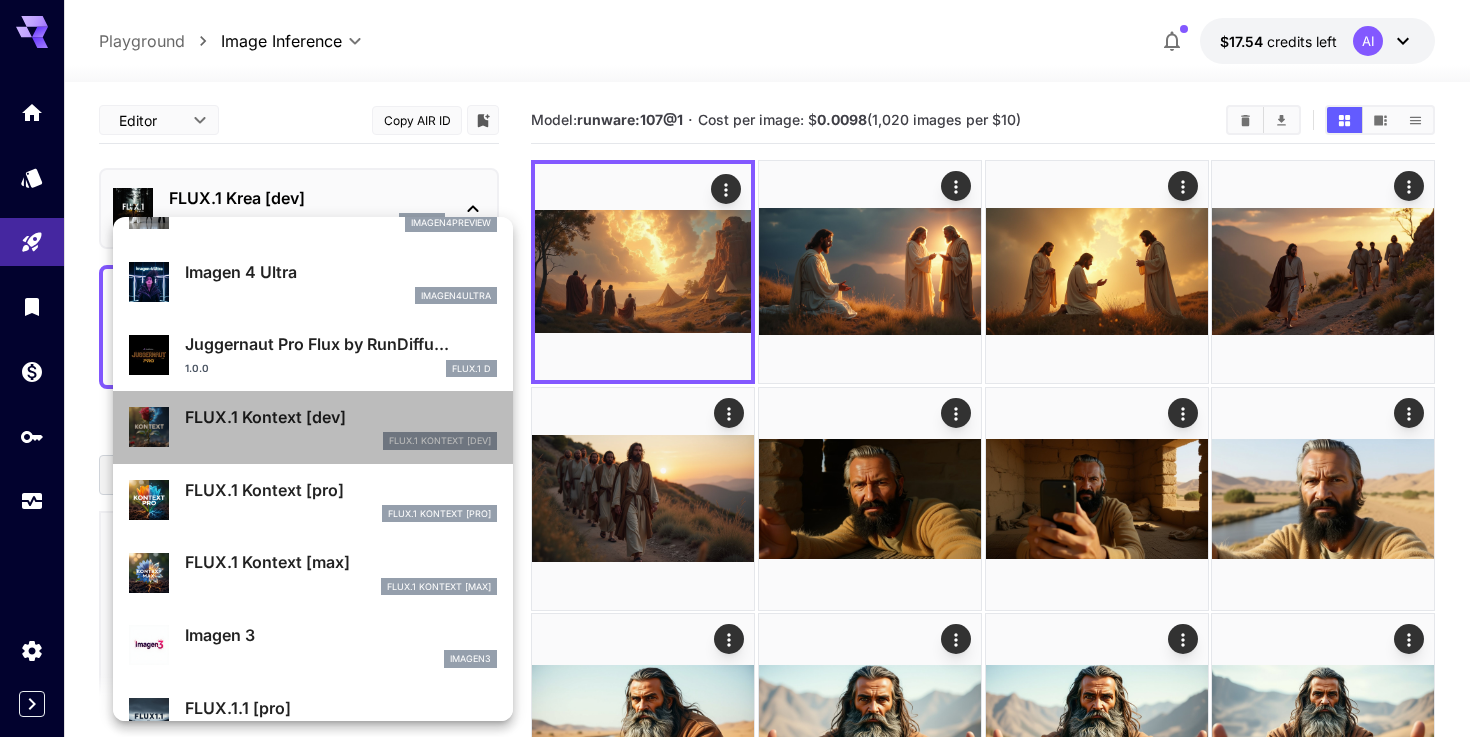 click on "FLUX.1 Kontext [dev]" at bounding box center (341, 417) 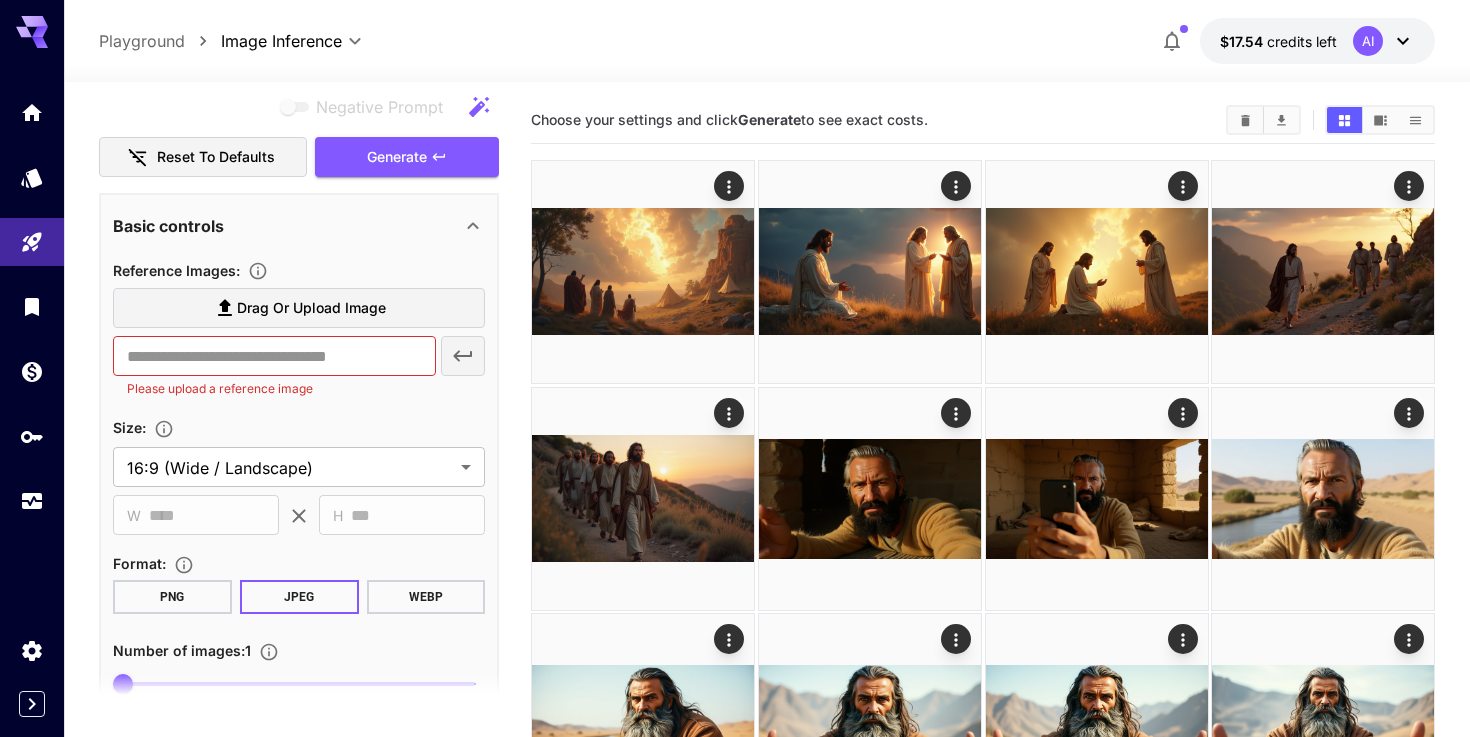 scroll, scrollTop: 329, scrollLeft: 0, axis: vertical 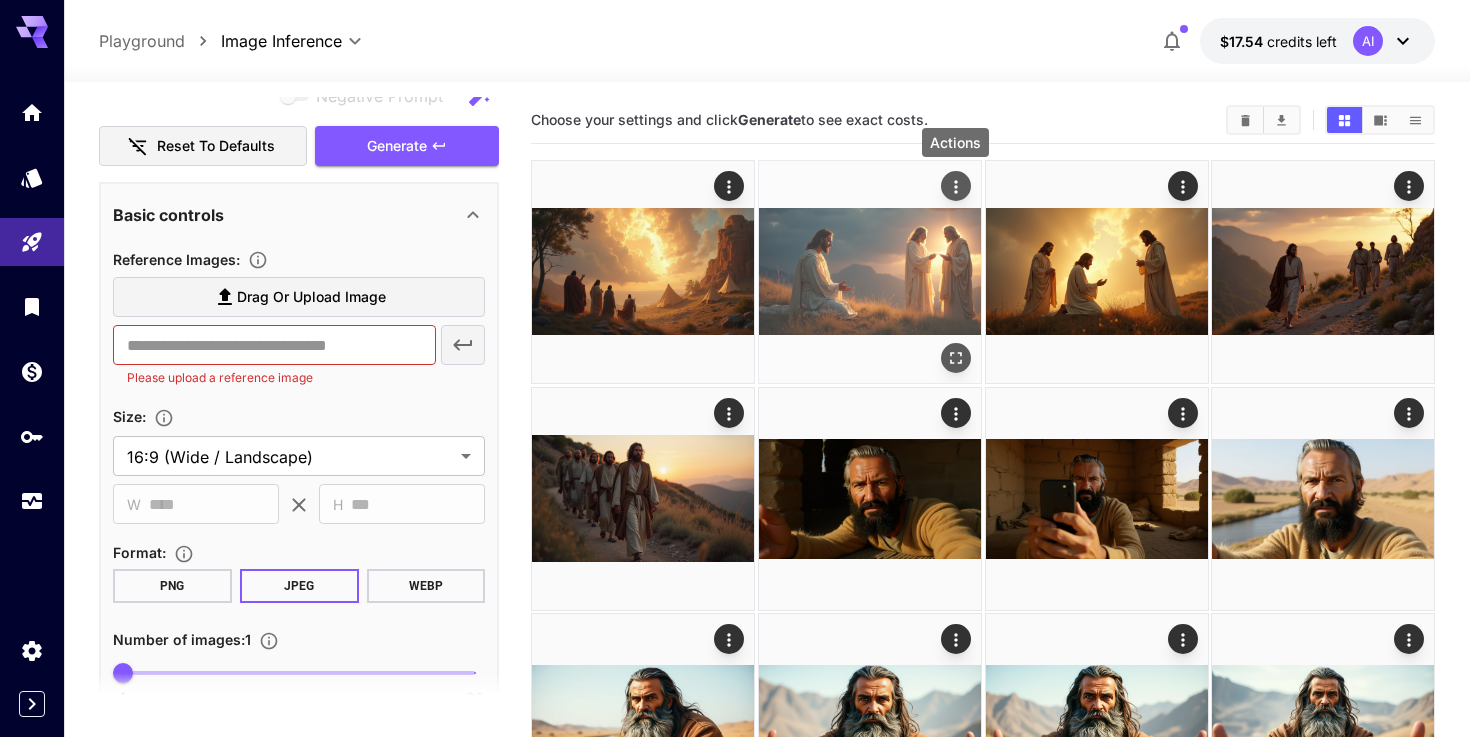 click 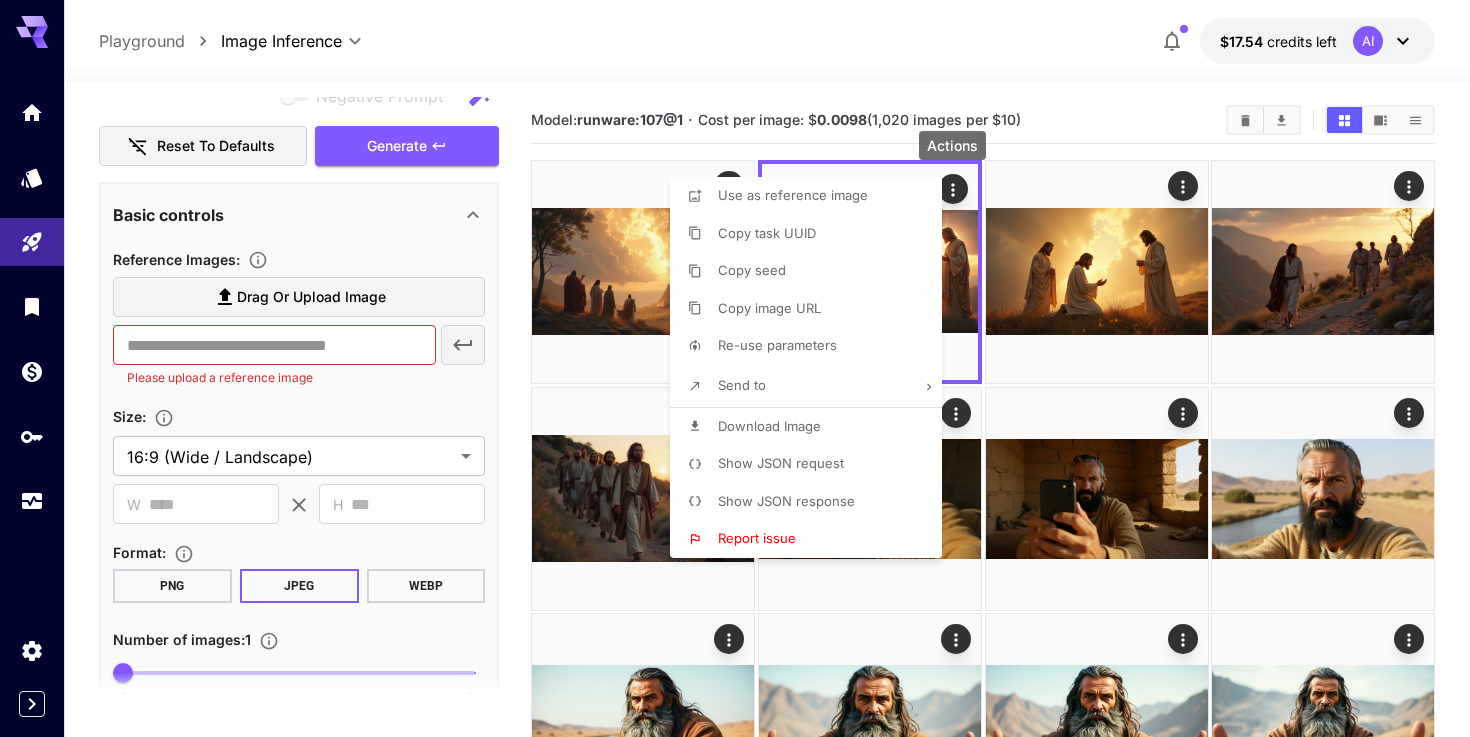 click on "Copy task UUID" at bounding box center [812, 234] 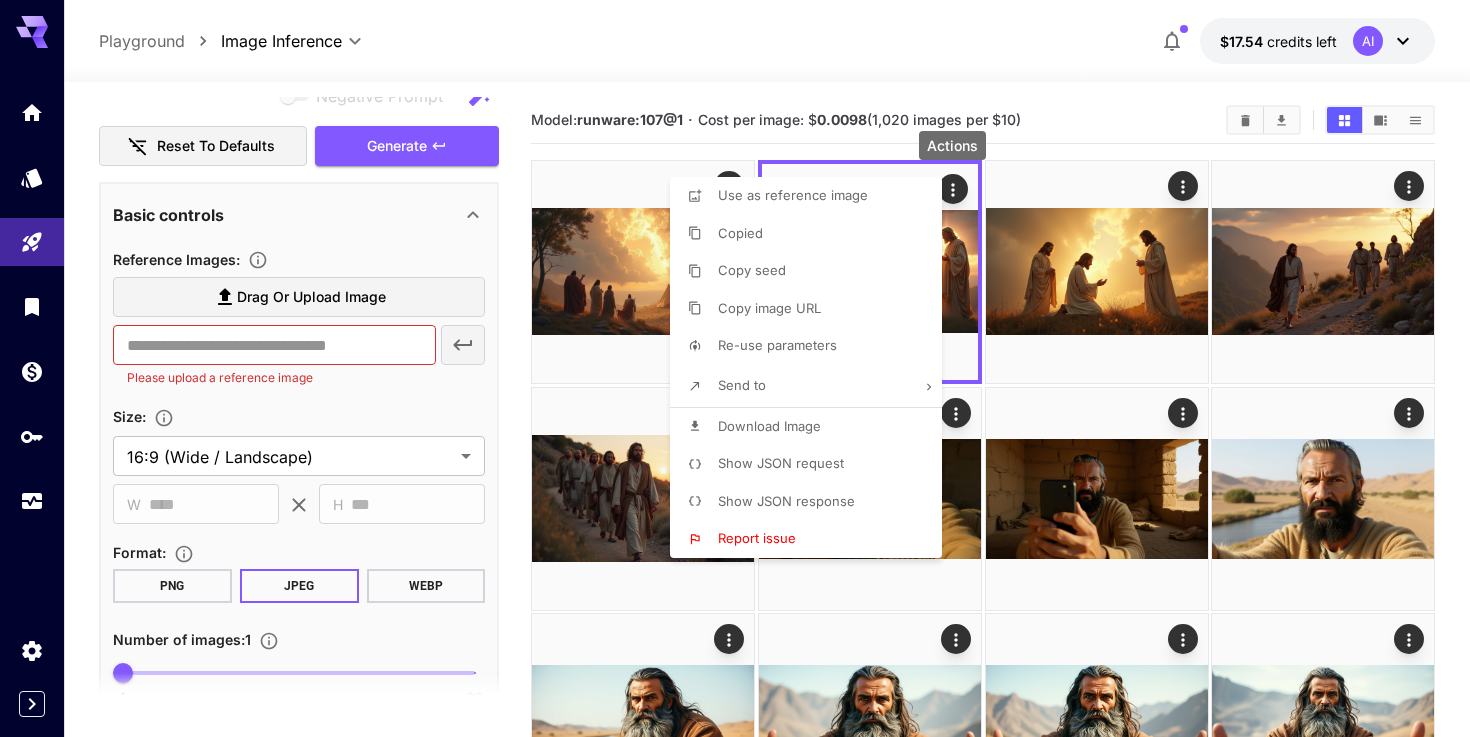 click at bounding box center (735, 368) 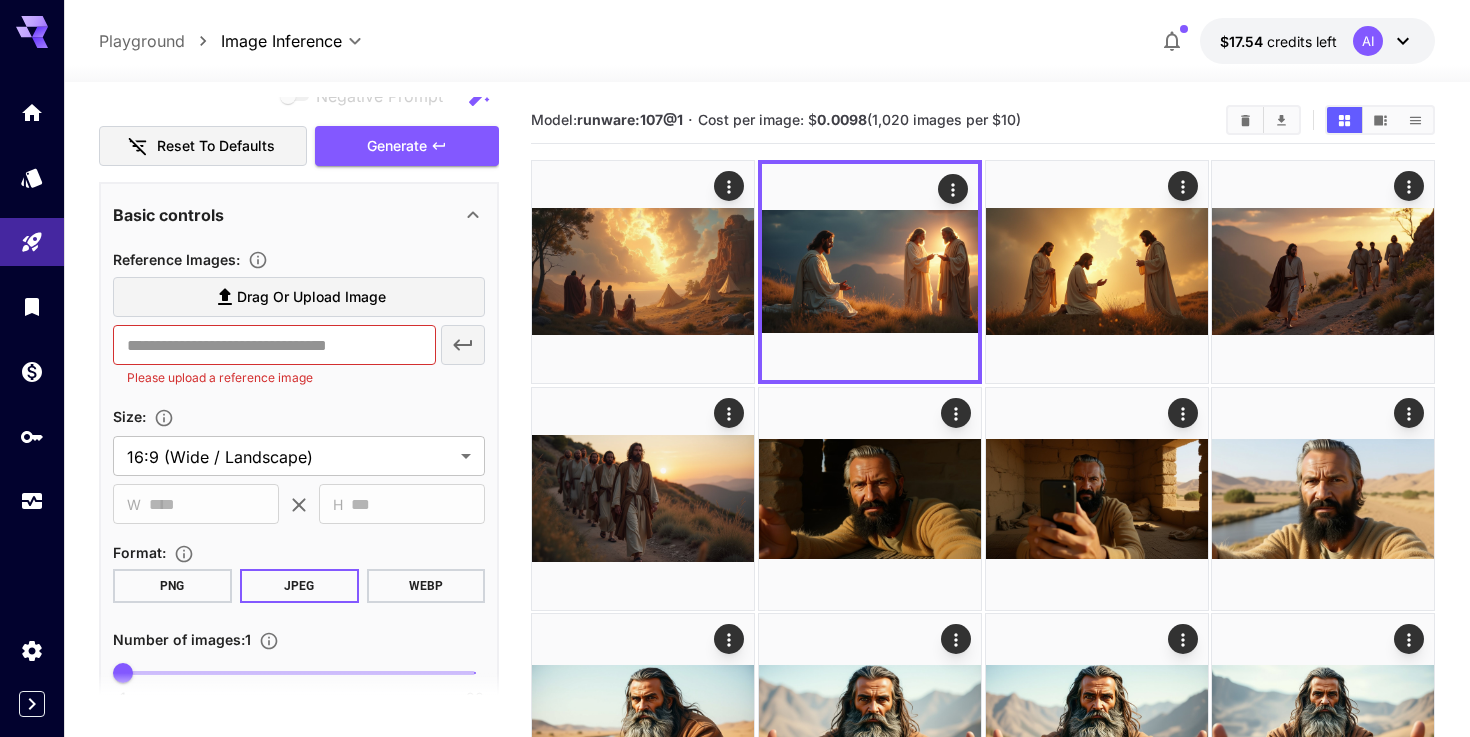 click at bounding box center [274, 345] 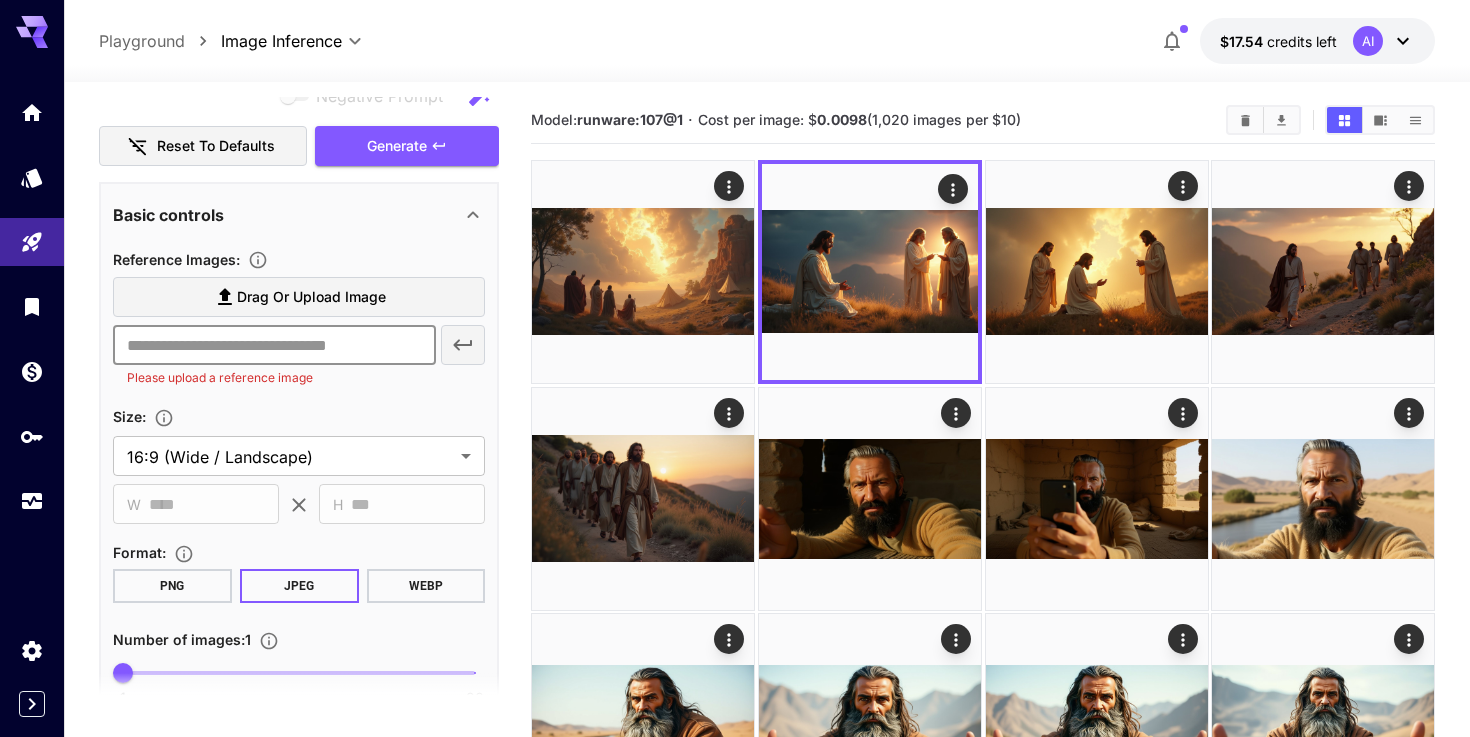 paste on "**********" 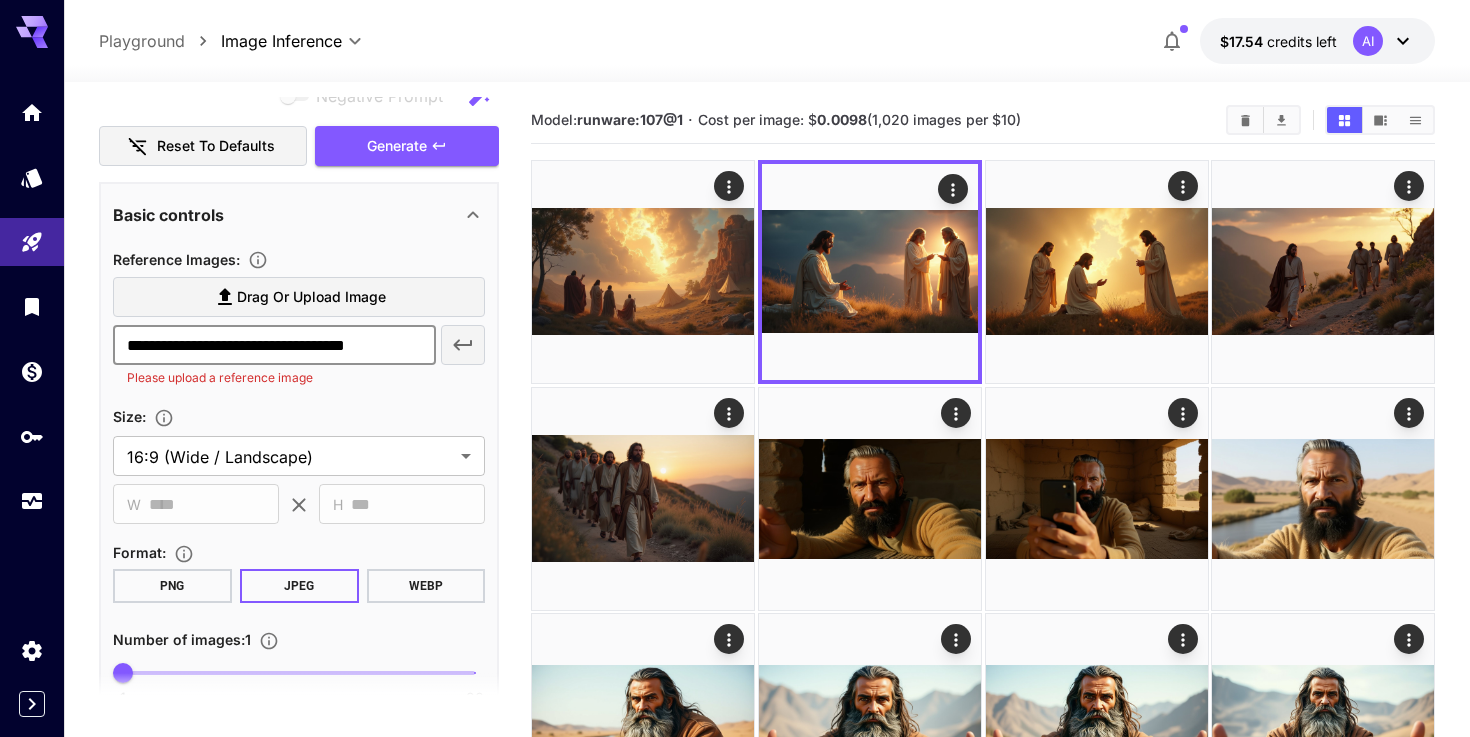 scroll, scrollTop: 0, scrollLeft: 28, axis: horizontal 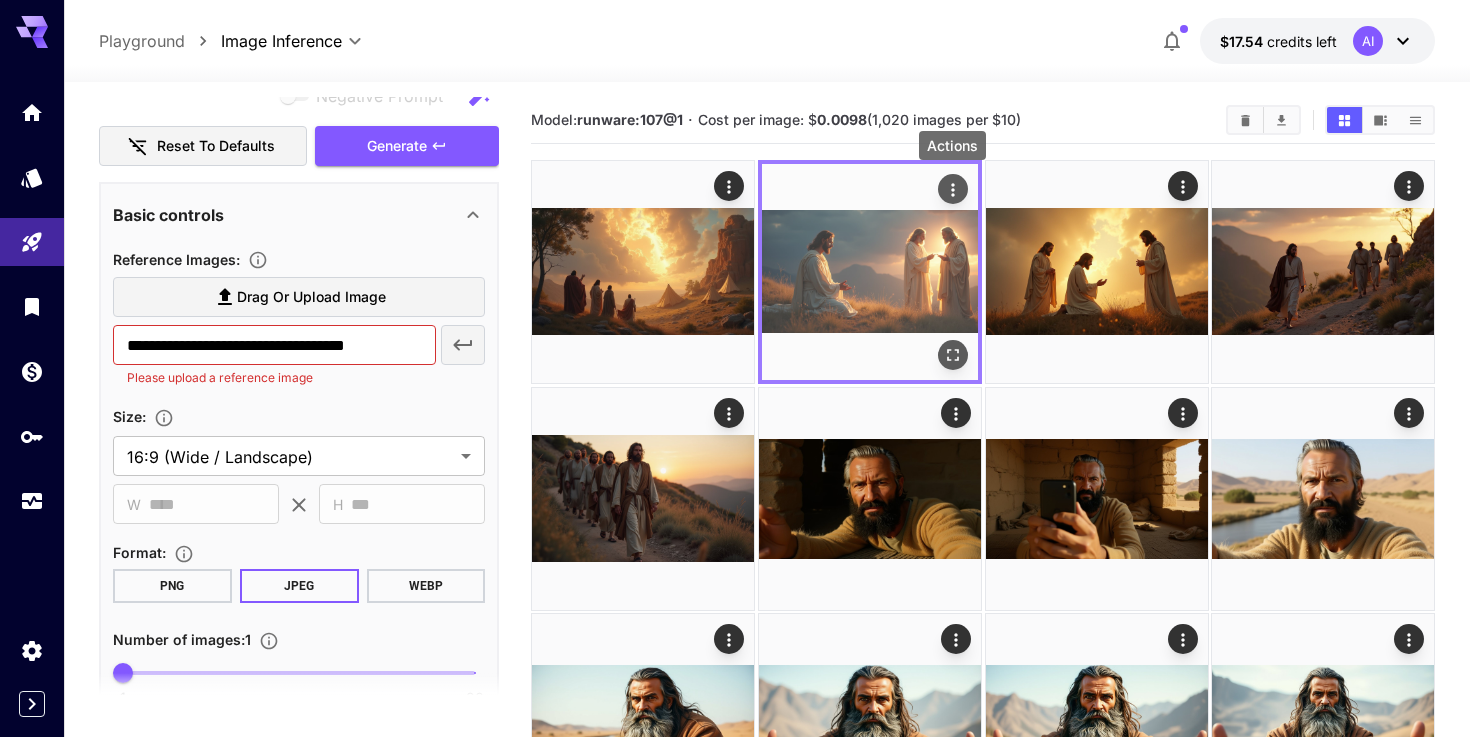 click 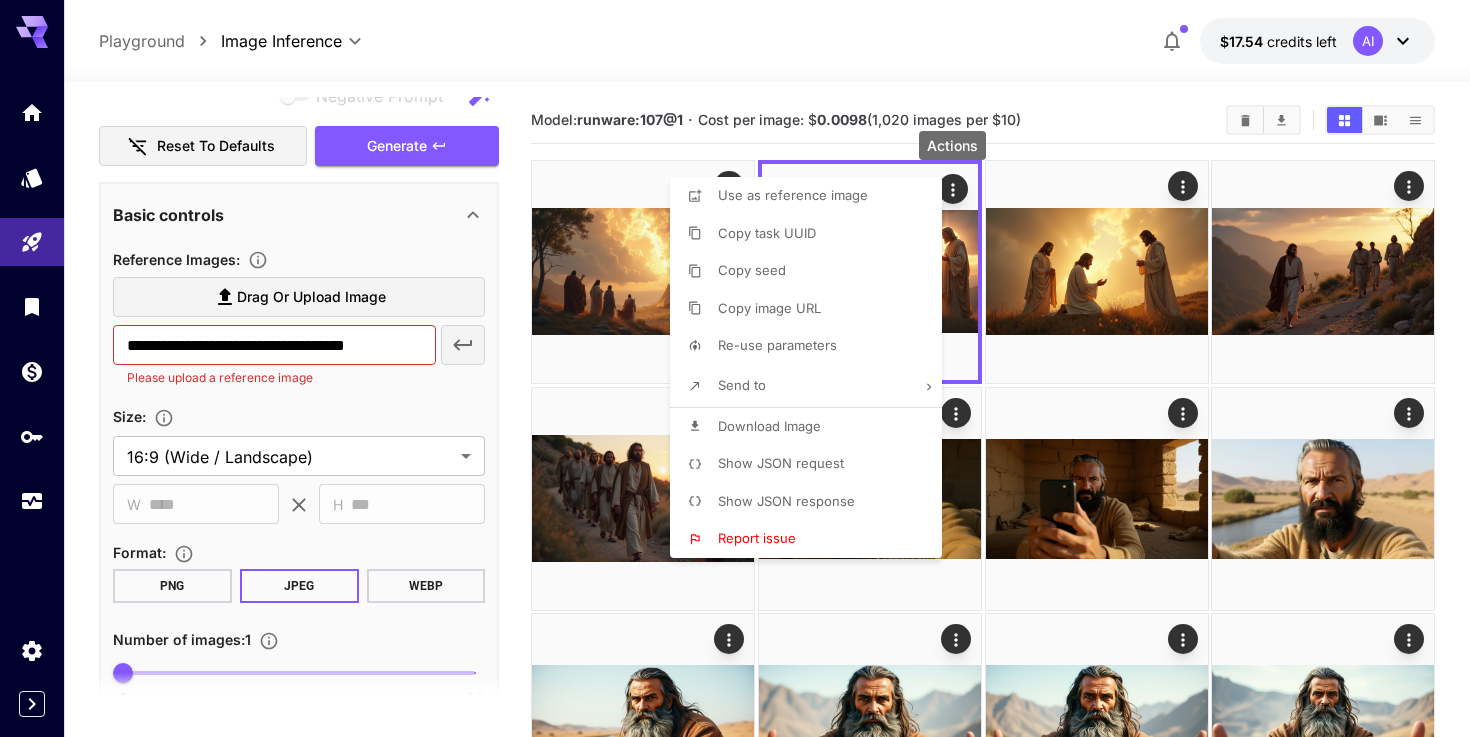click on "Copy image URL" at bounding box center (769, 308) 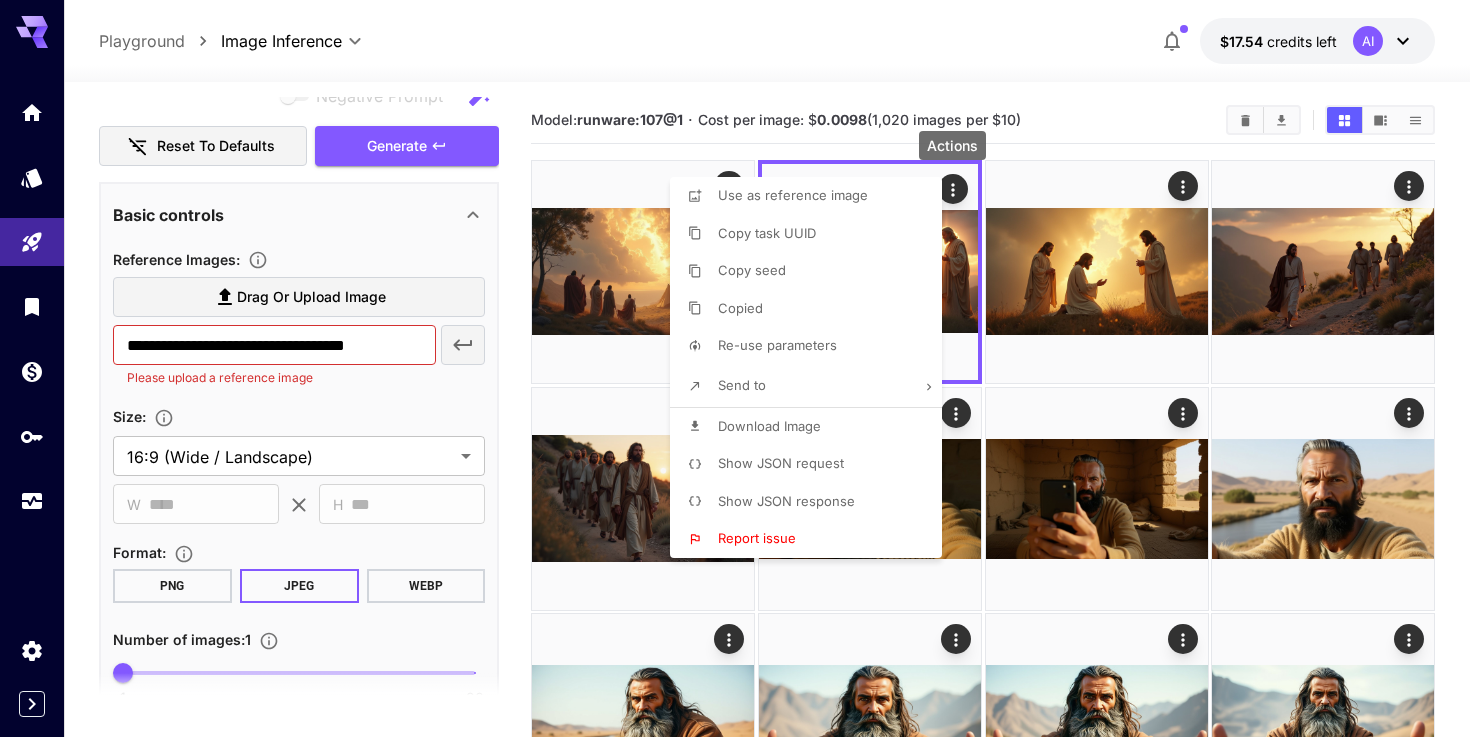 click at bounding box center [735, 368] 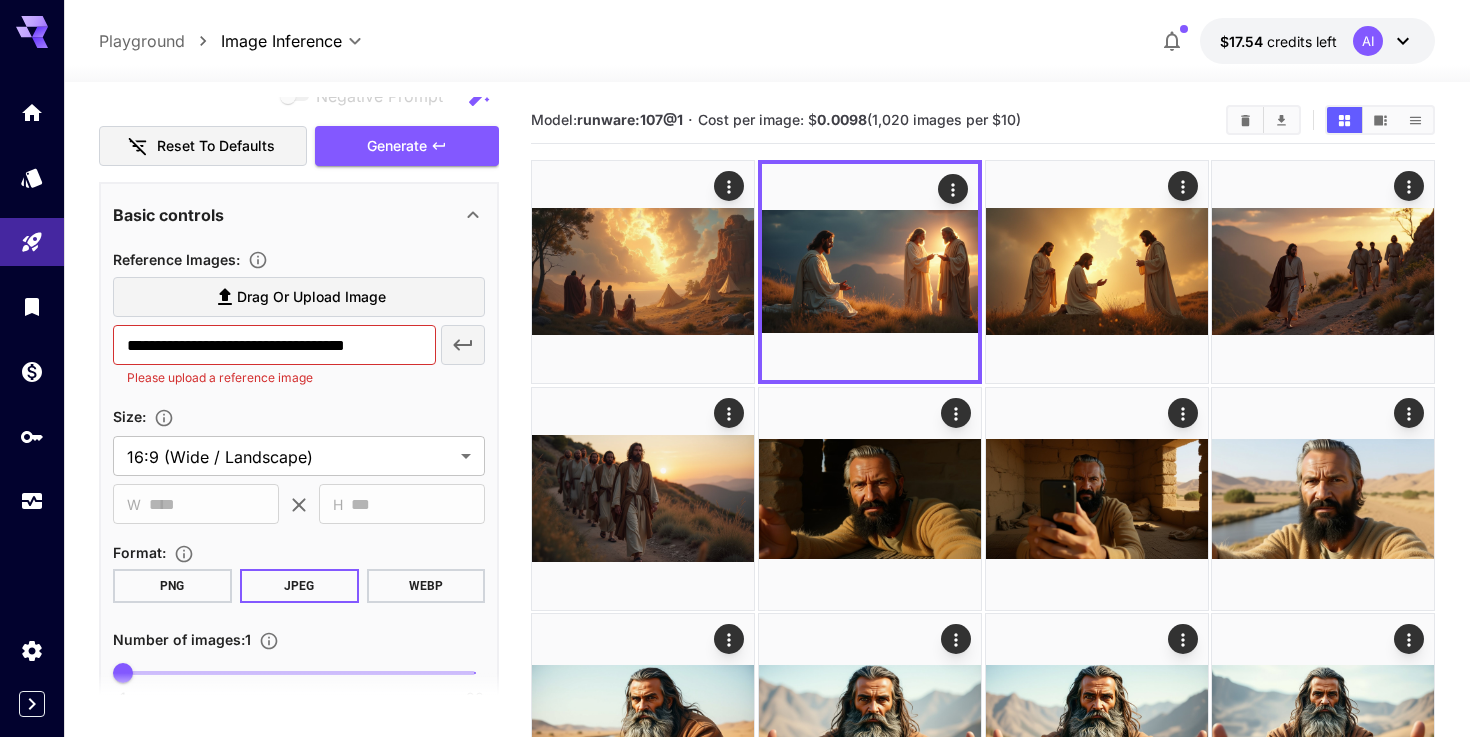 click on "**********" at bounding box center [274, 345] 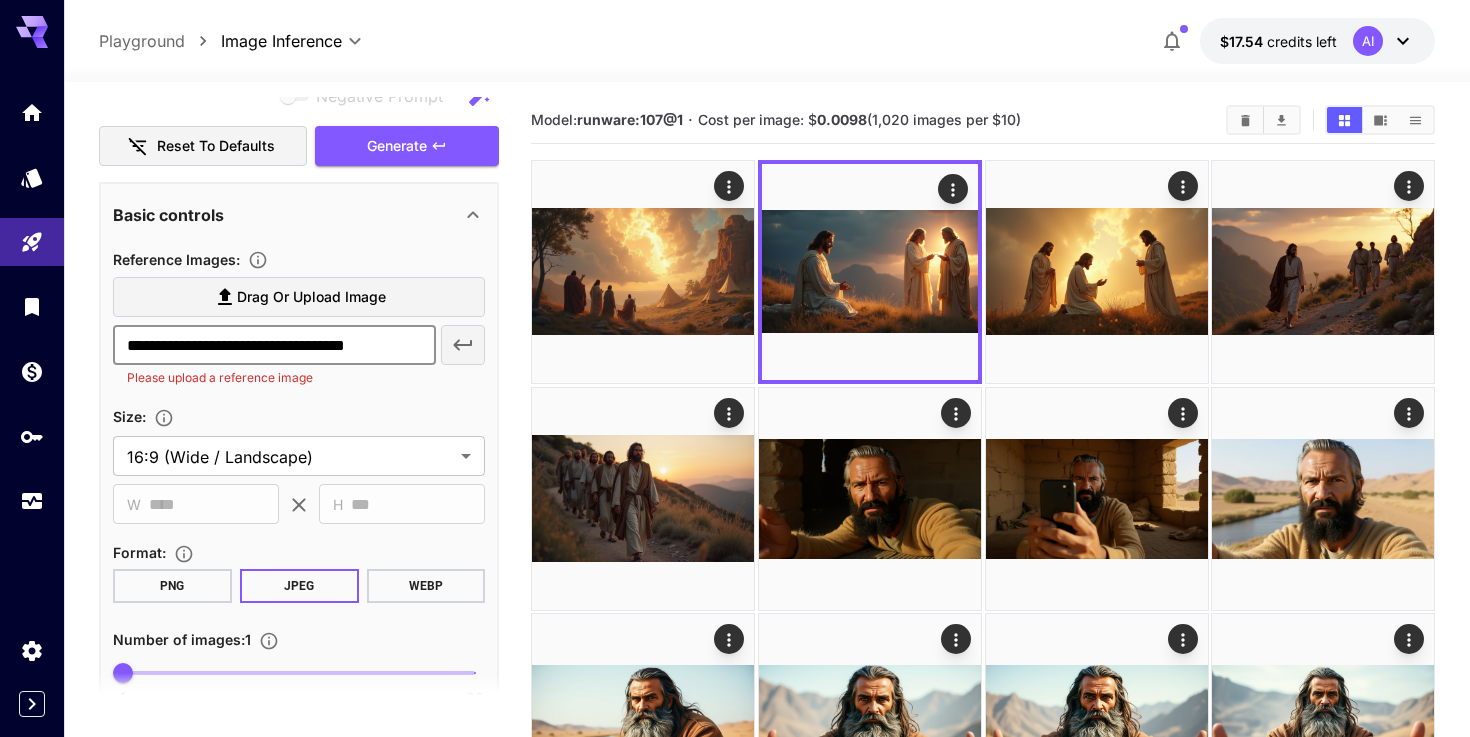 paste on "**********" 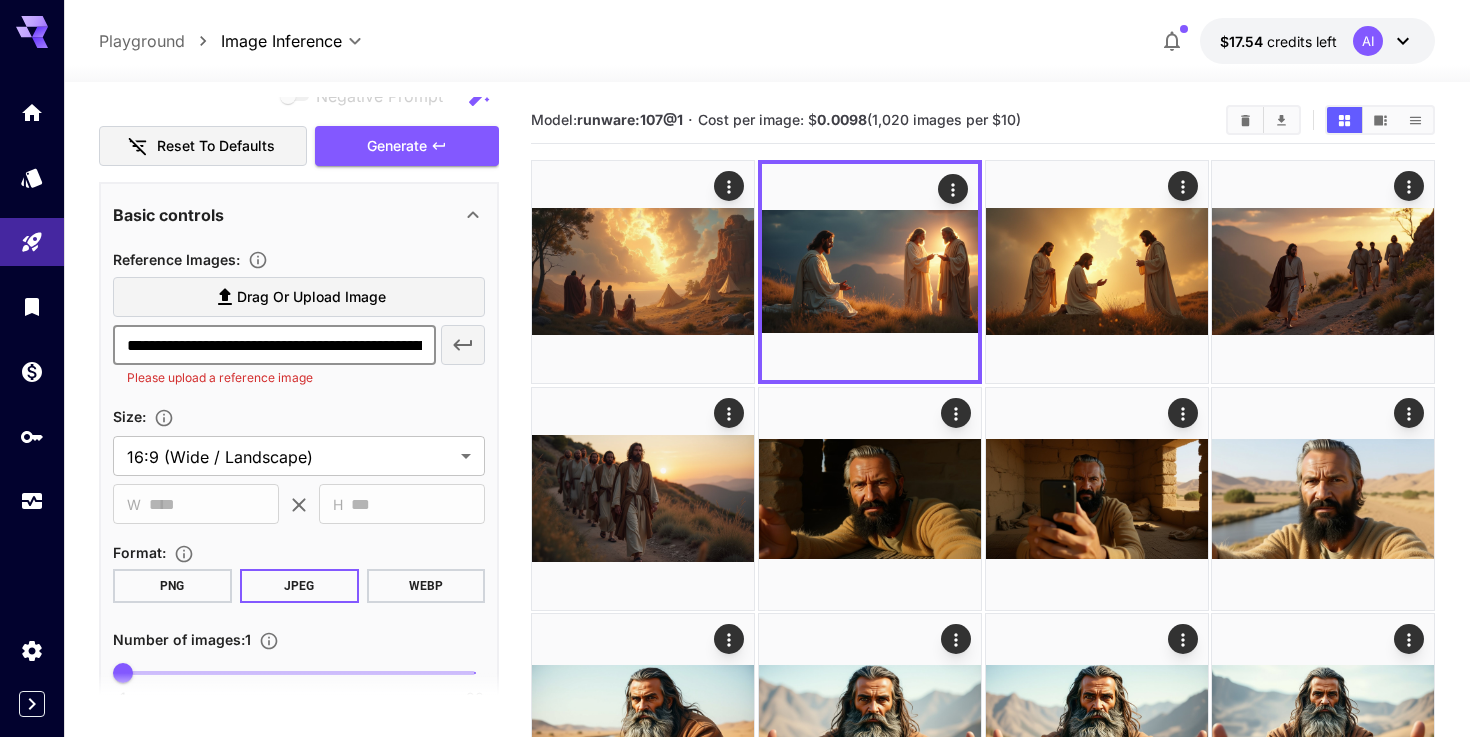 scroll, scrollTop: 0, scrollLeft: 327, axis: horizontal 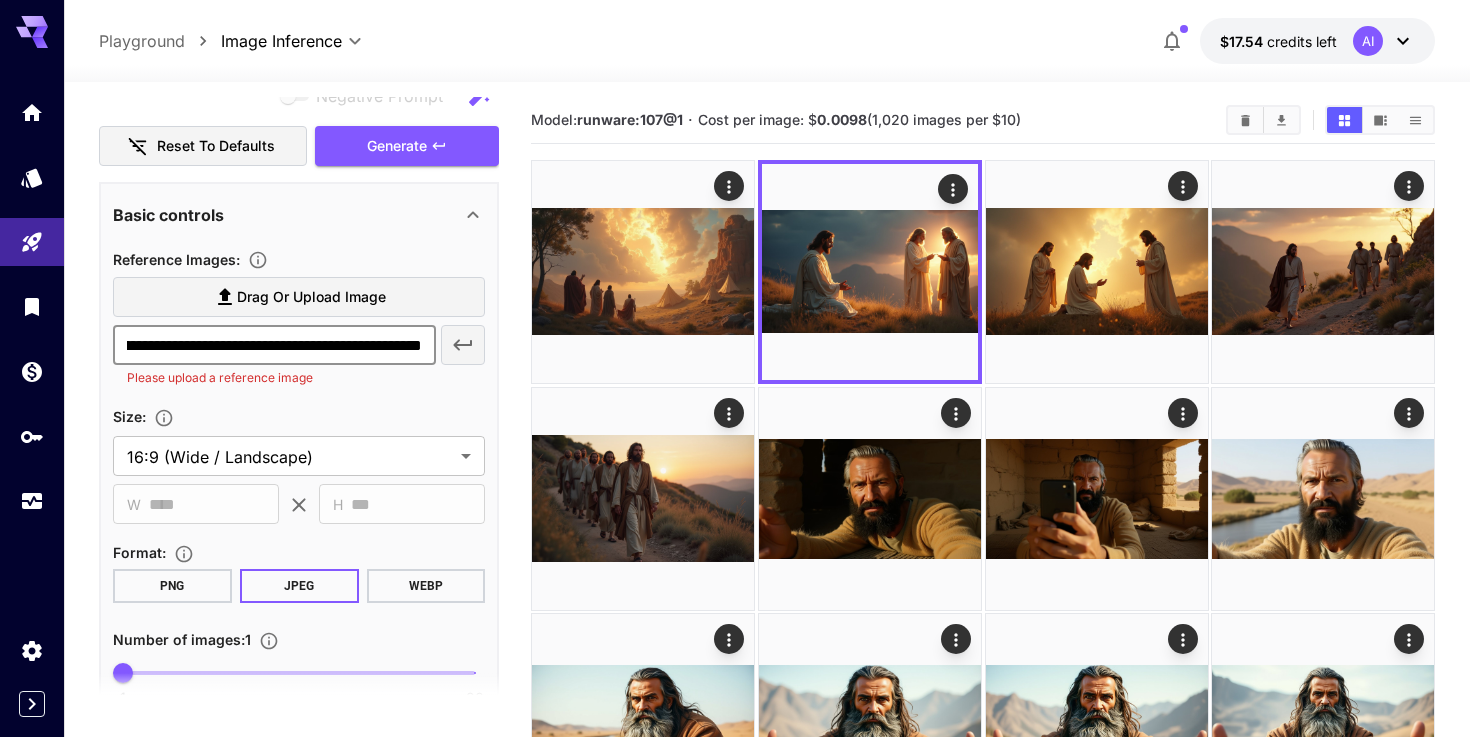 type on "**********" 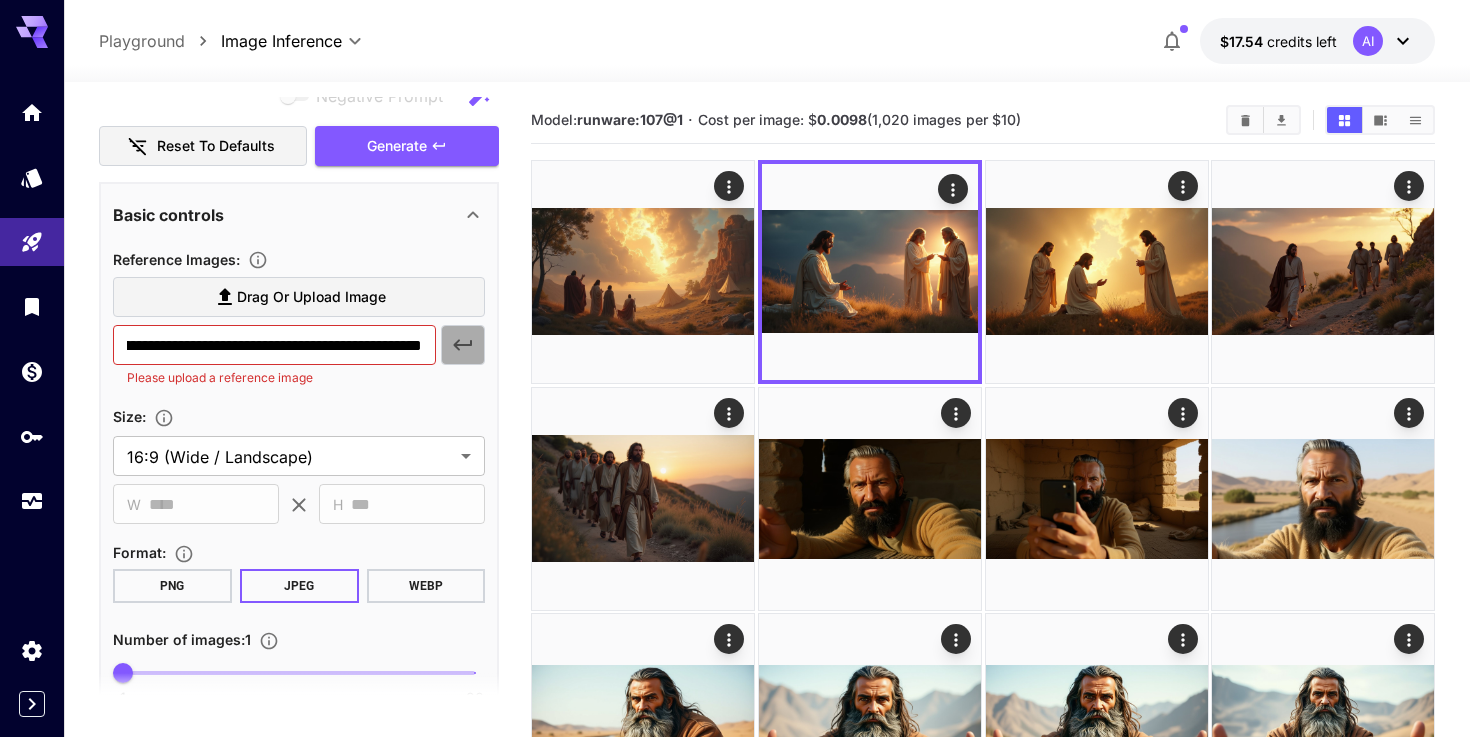scroll, scrollTop: 0, scrollLeft: 0, axis: both 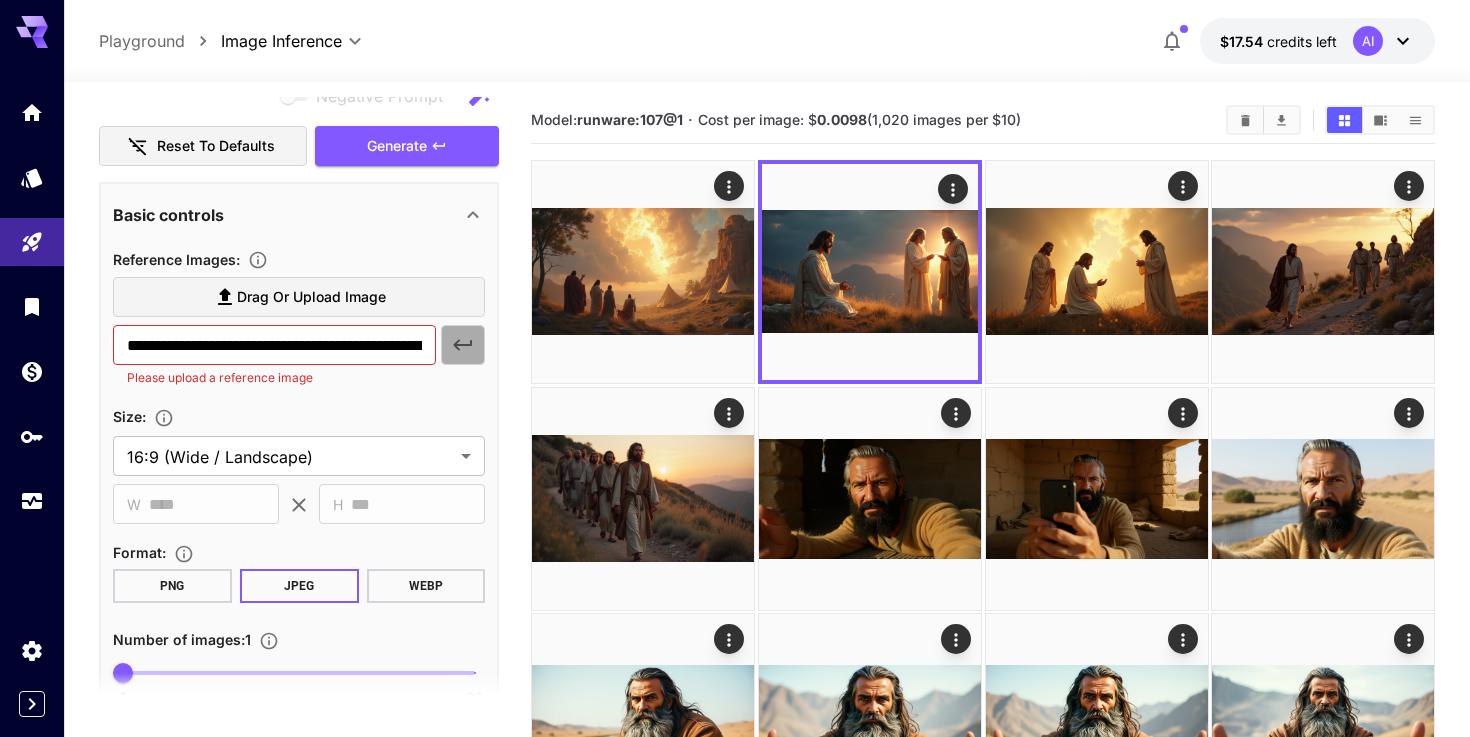 click 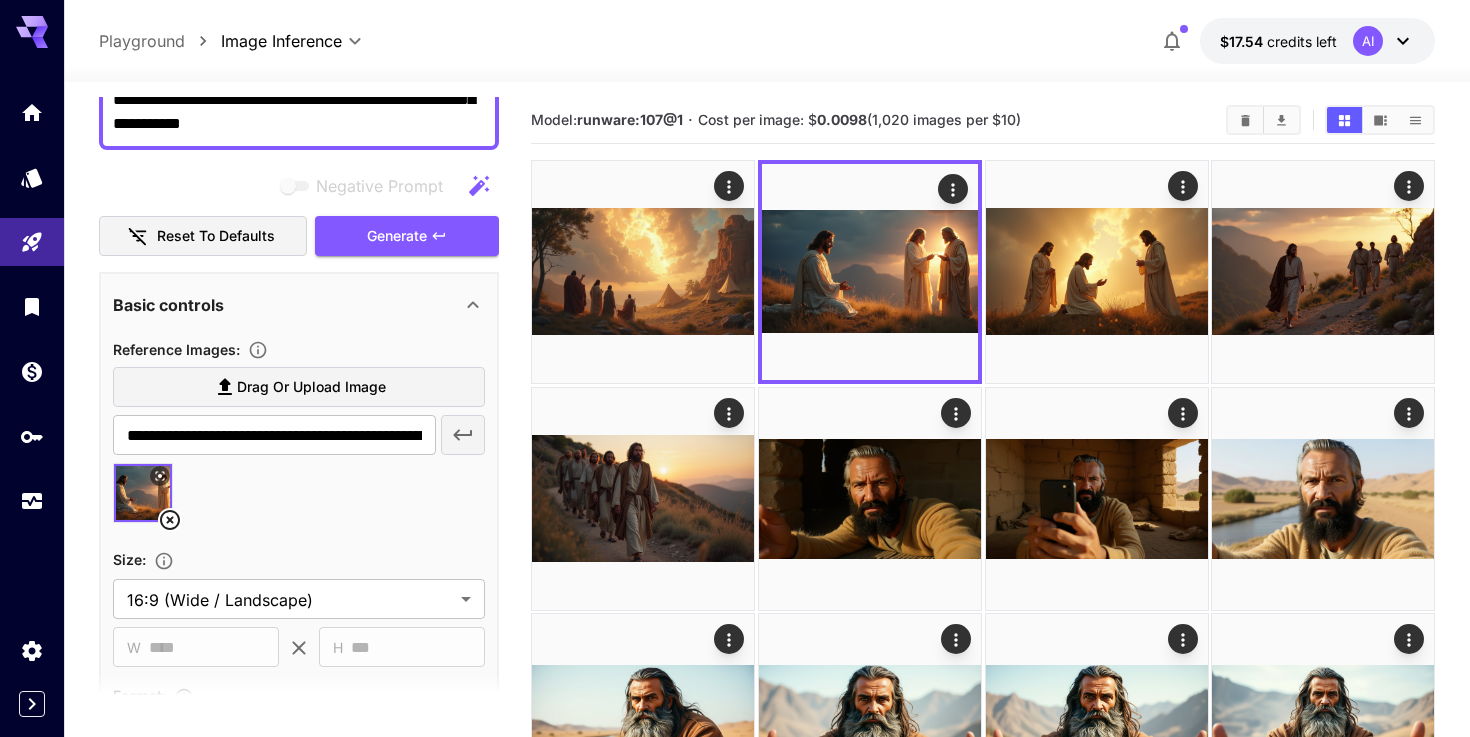 scroll, scrollTop: 189, scrollLeft: 0, axis: vertical 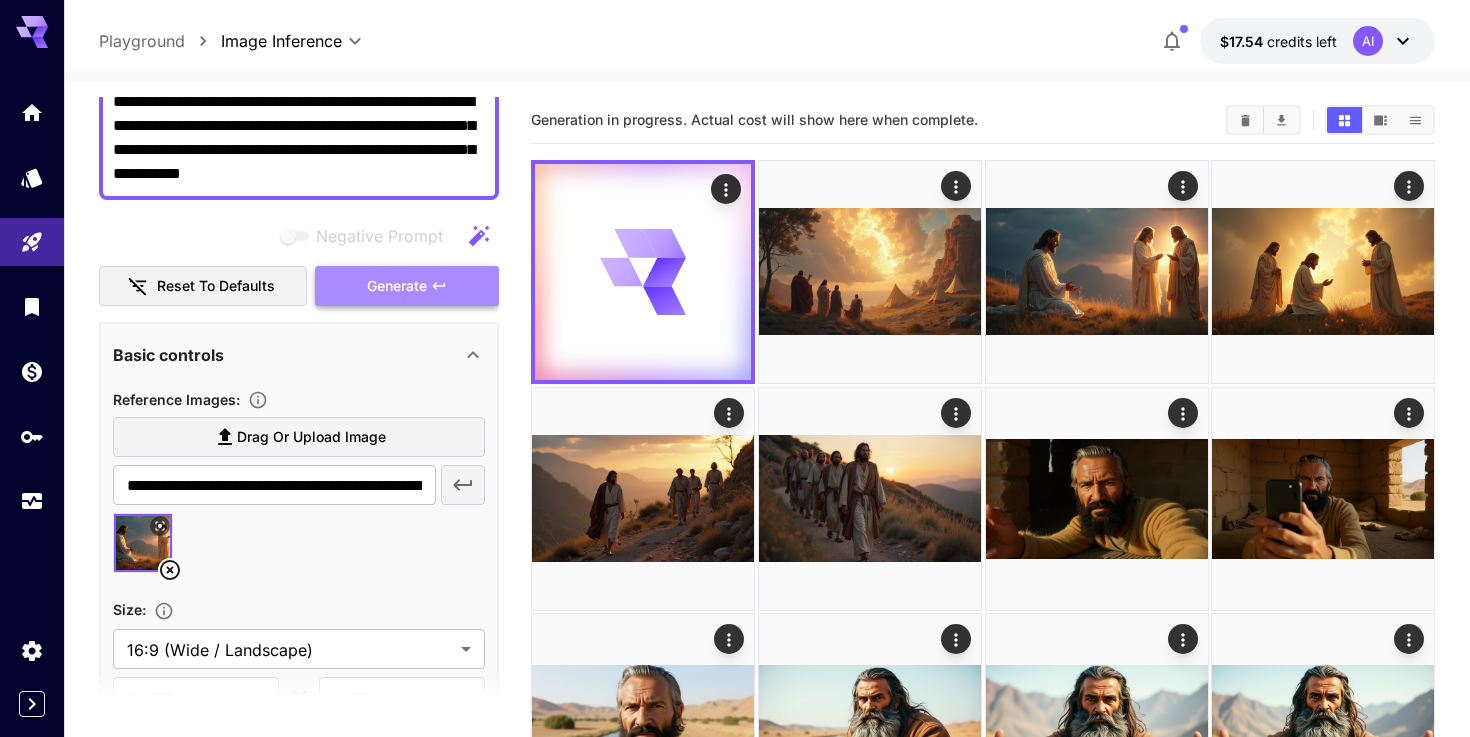 click on "Generate" at bounding box center (397, 286) 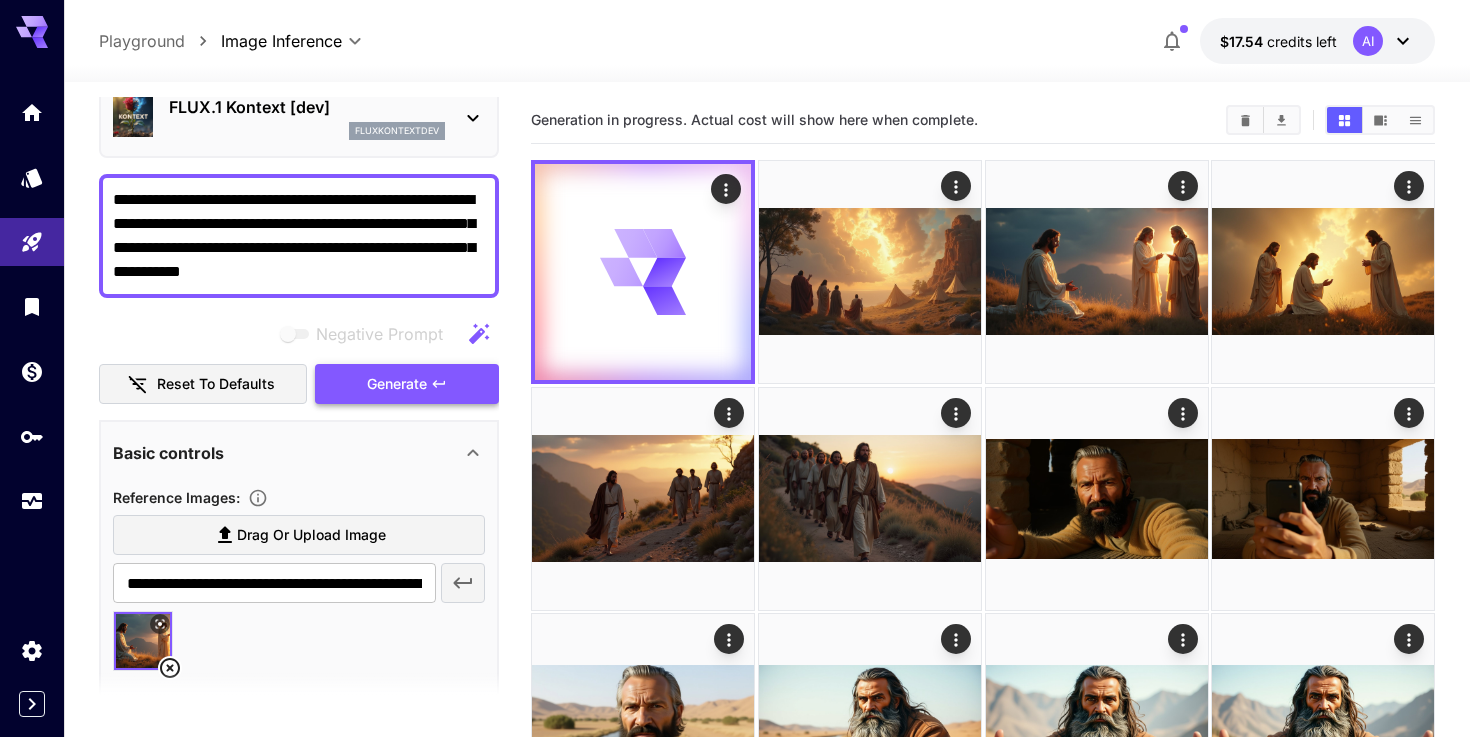 scroll, scrollTop: 80, scrollLeft: 0, axis: vertical 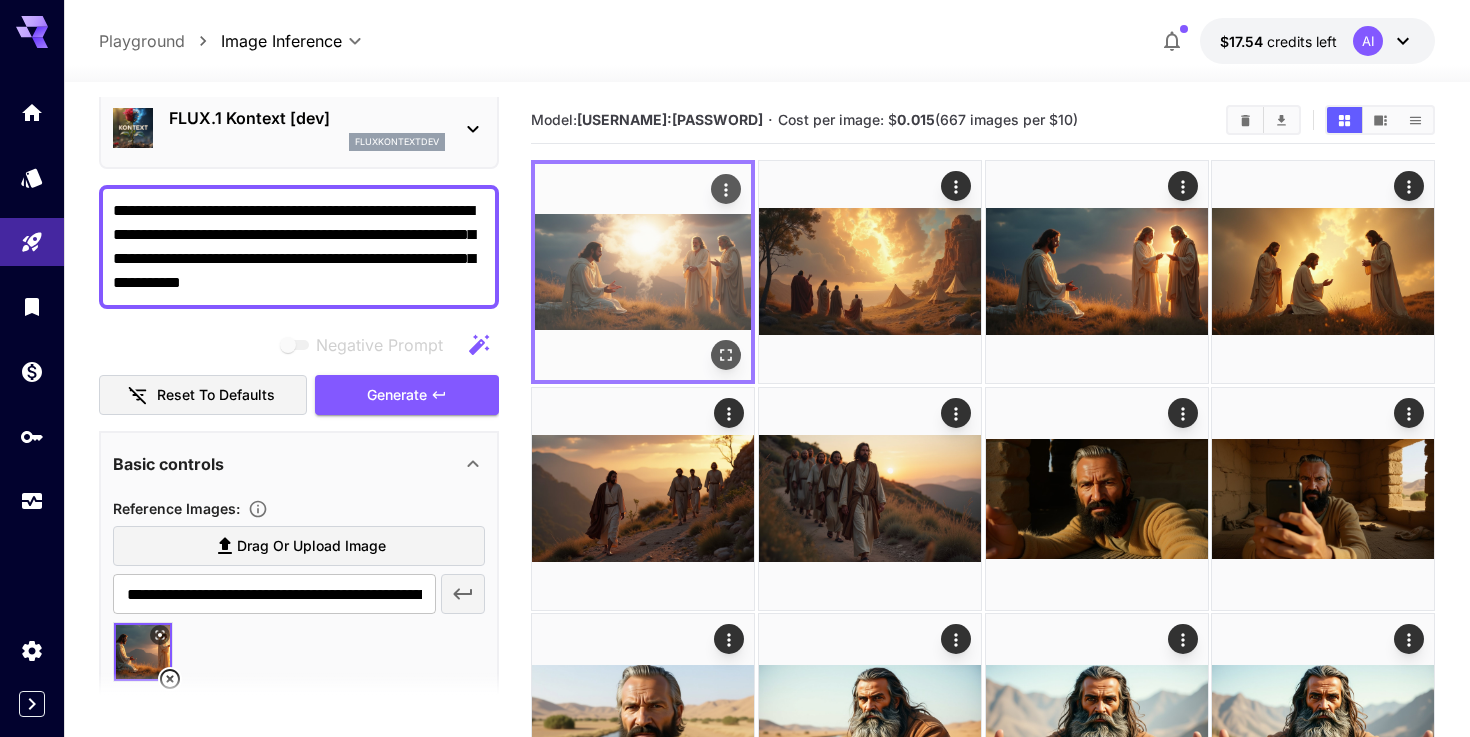 click at bounding box center [643, 272] 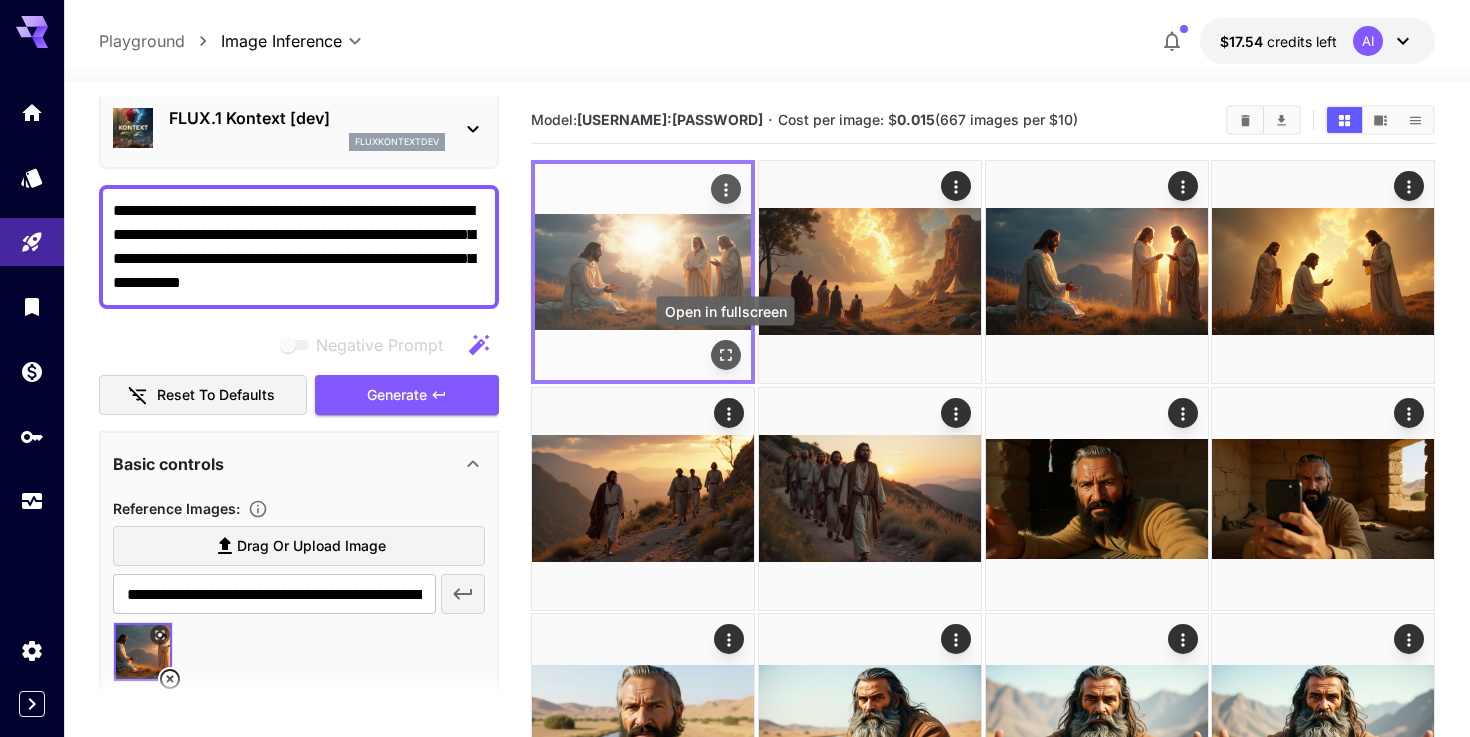 click 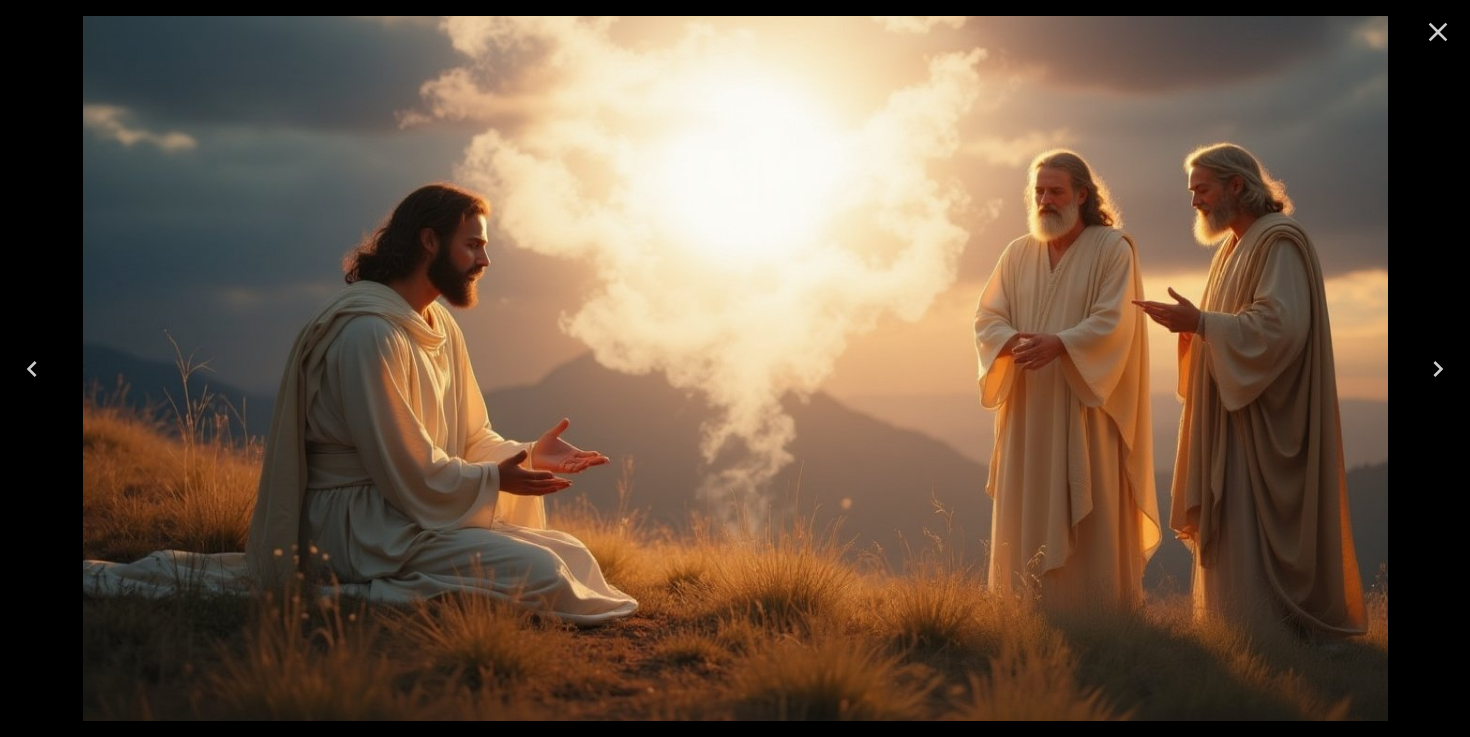 click 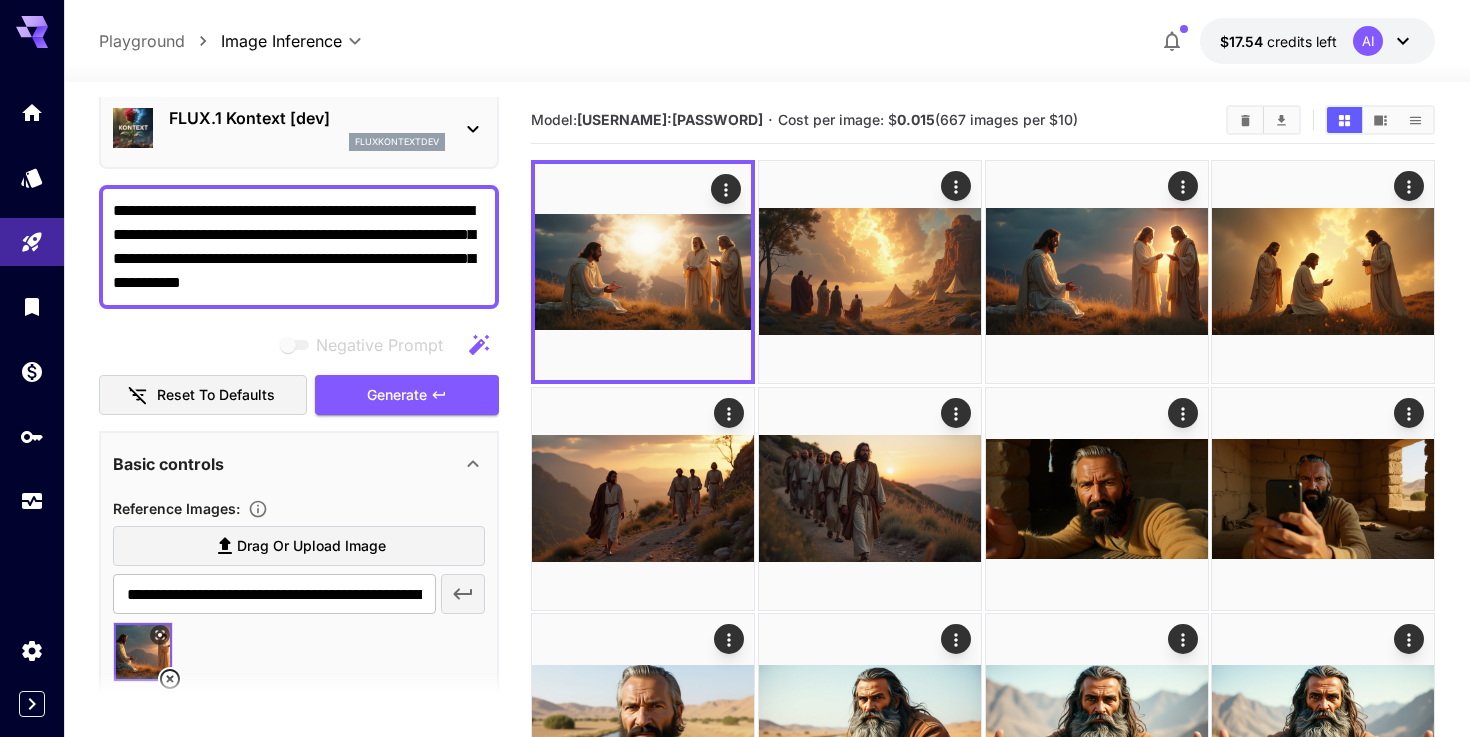 click on "**********" at bounding box center (299, 247) 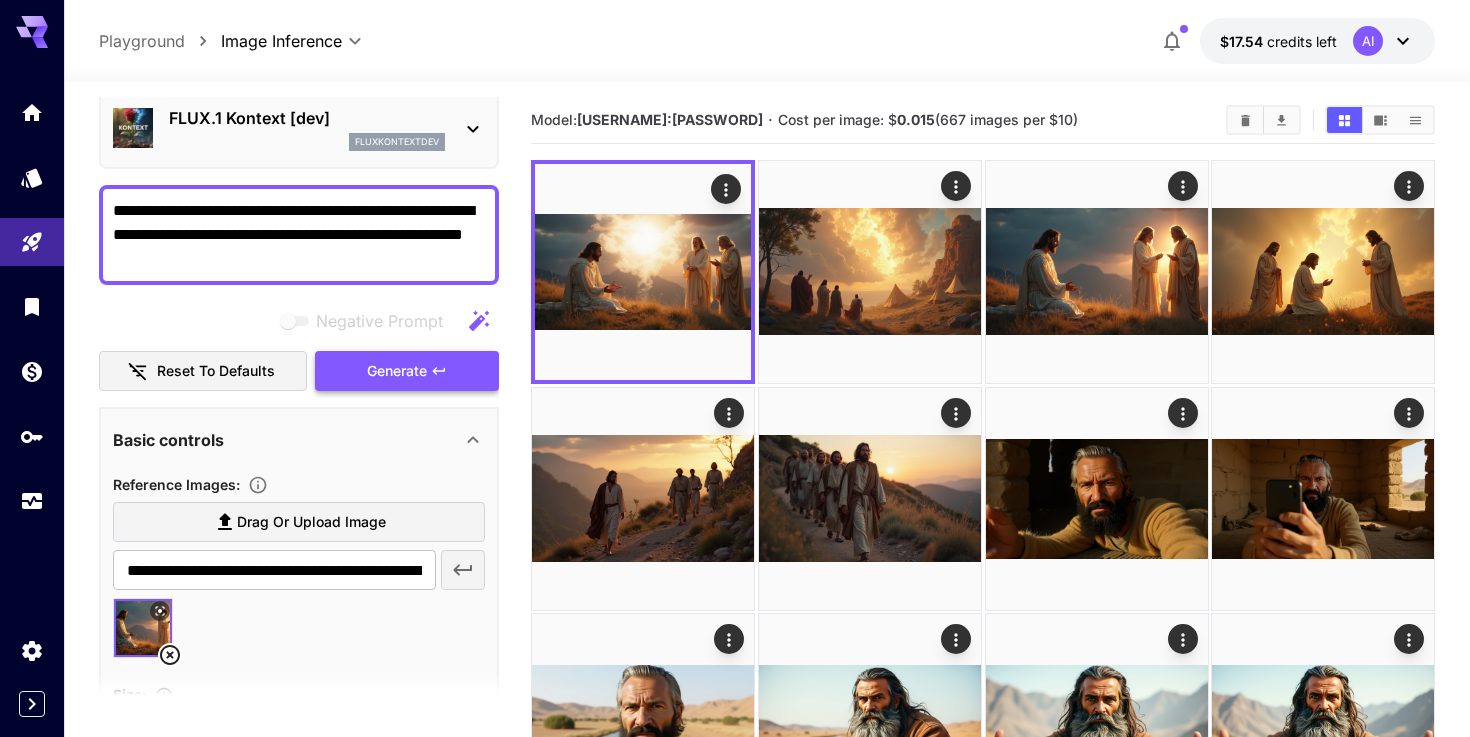 type on "**********" 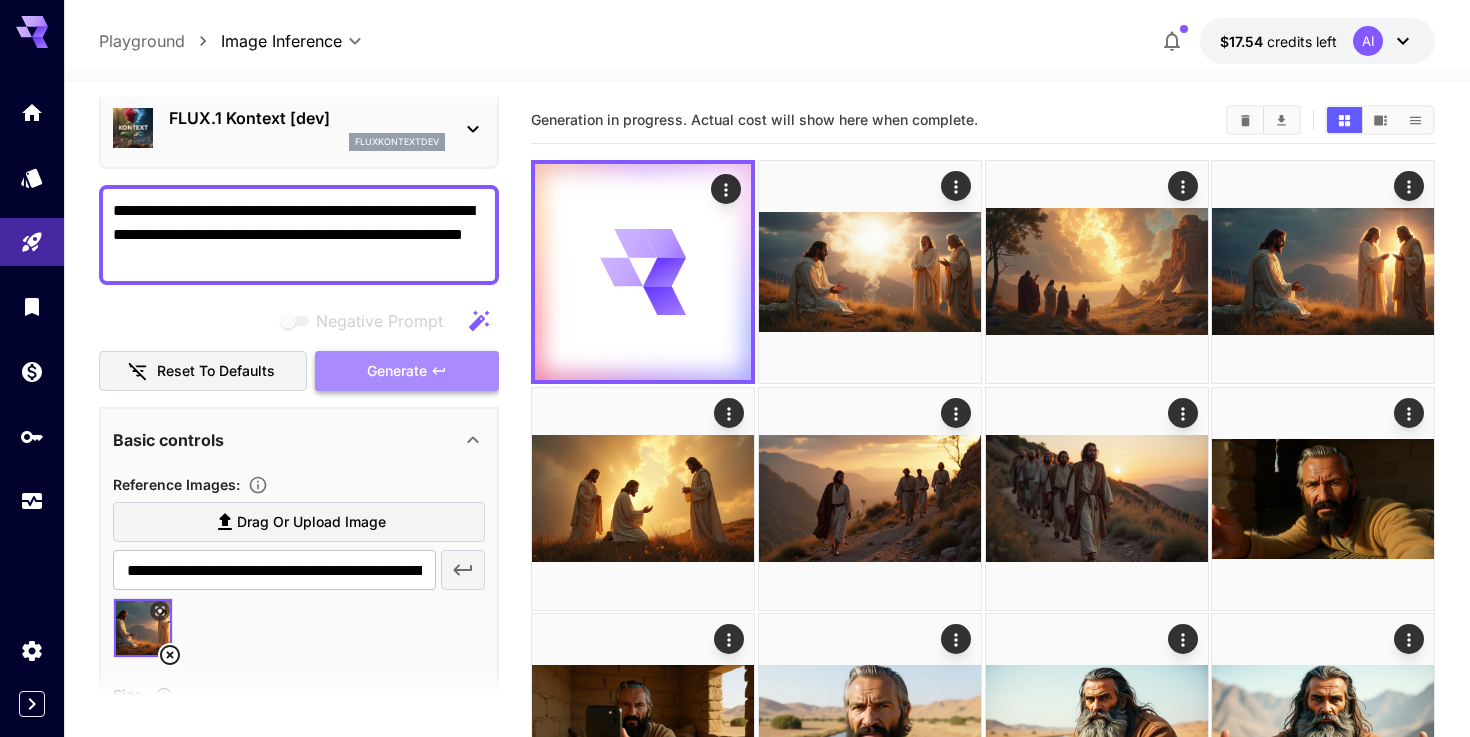 click on "Generate" at bounding box center [397, 371] 